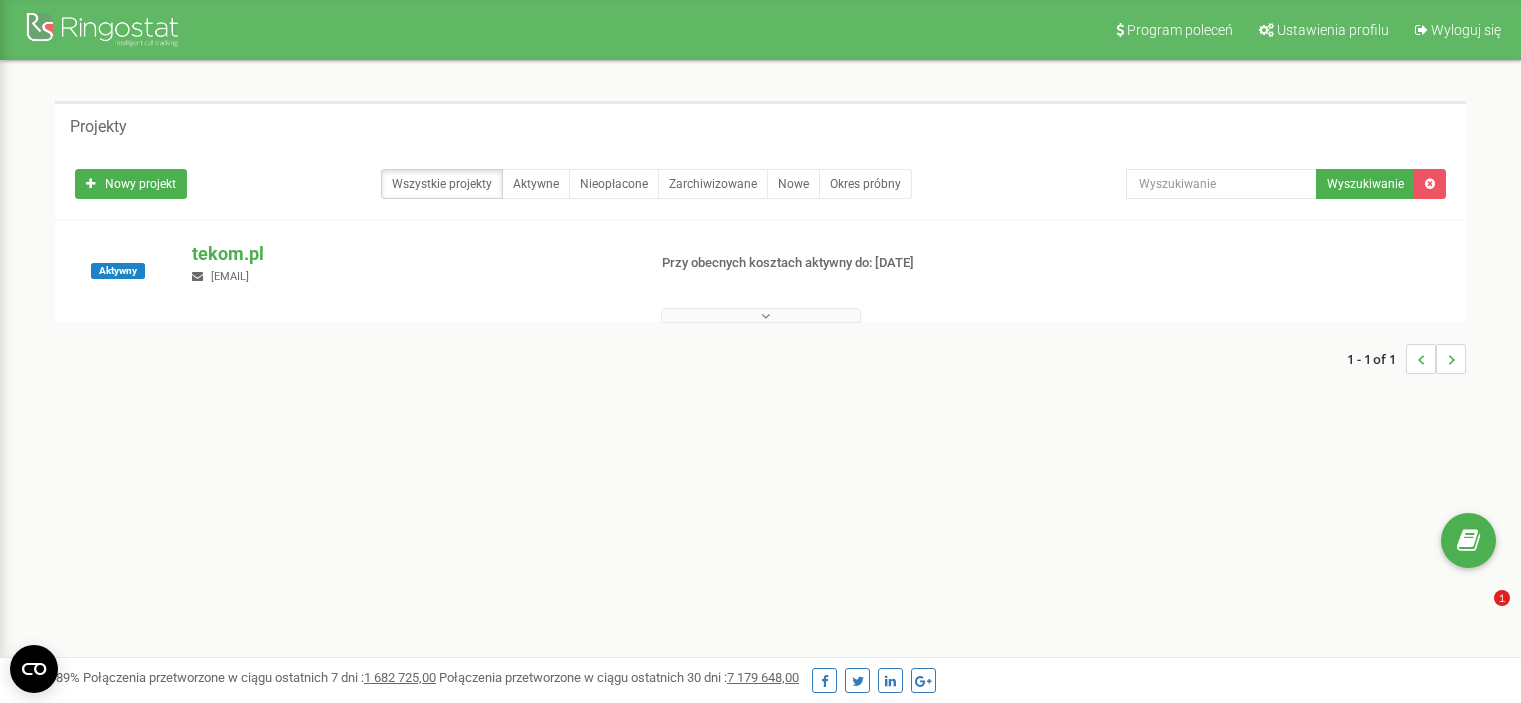 scroll, scrollTop: 0, scrollLeft: 0, axis: both 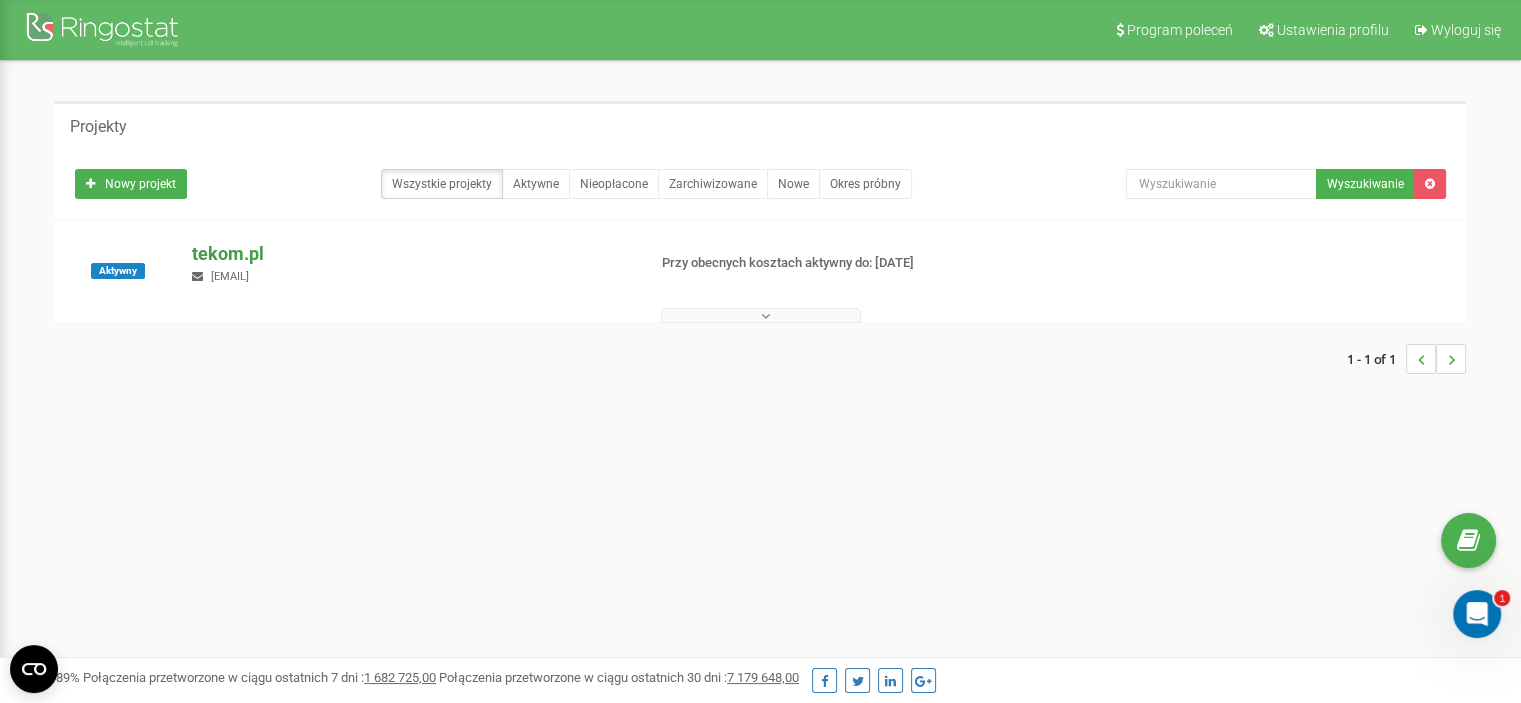 click on "tekom.pl" at bounding box center (410, 254) 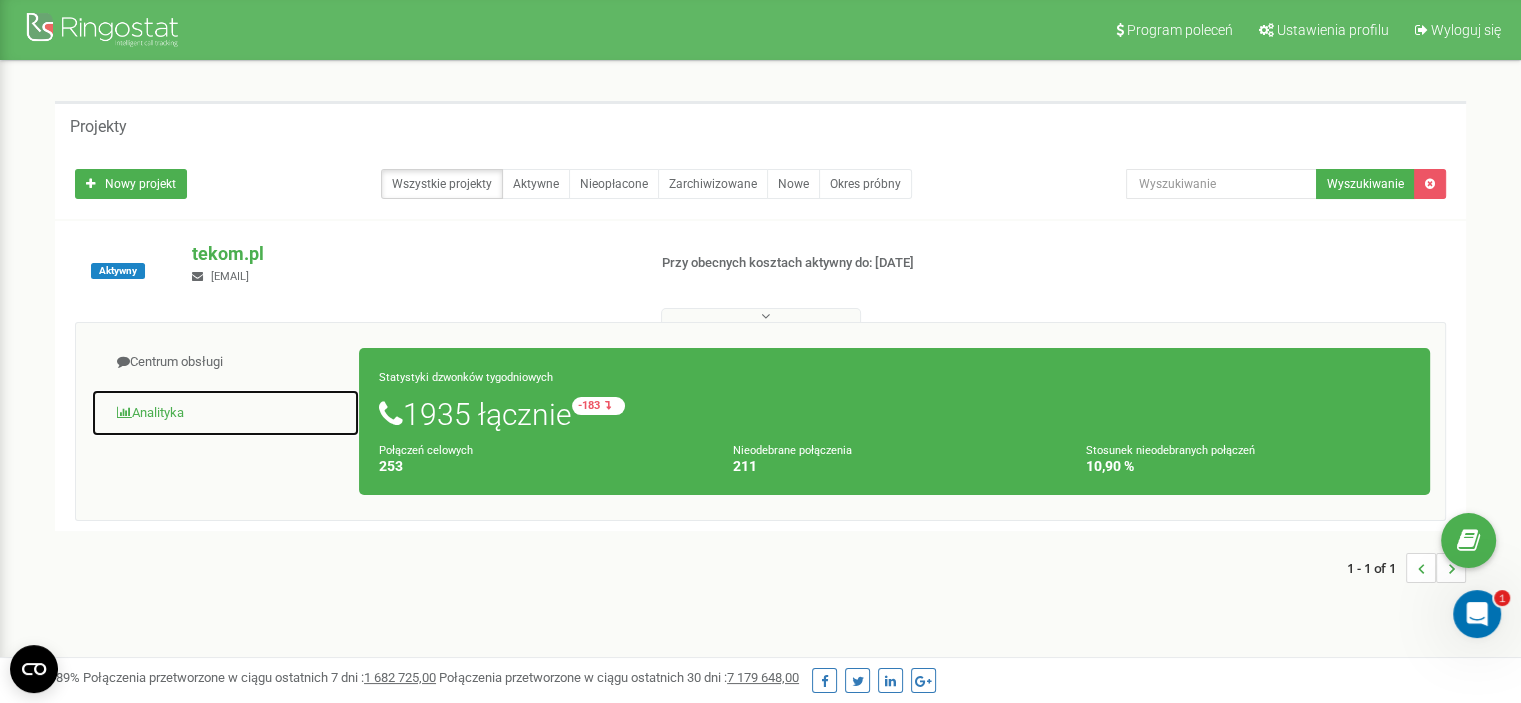 click on "Analityka" at bounding box center [225, 413] 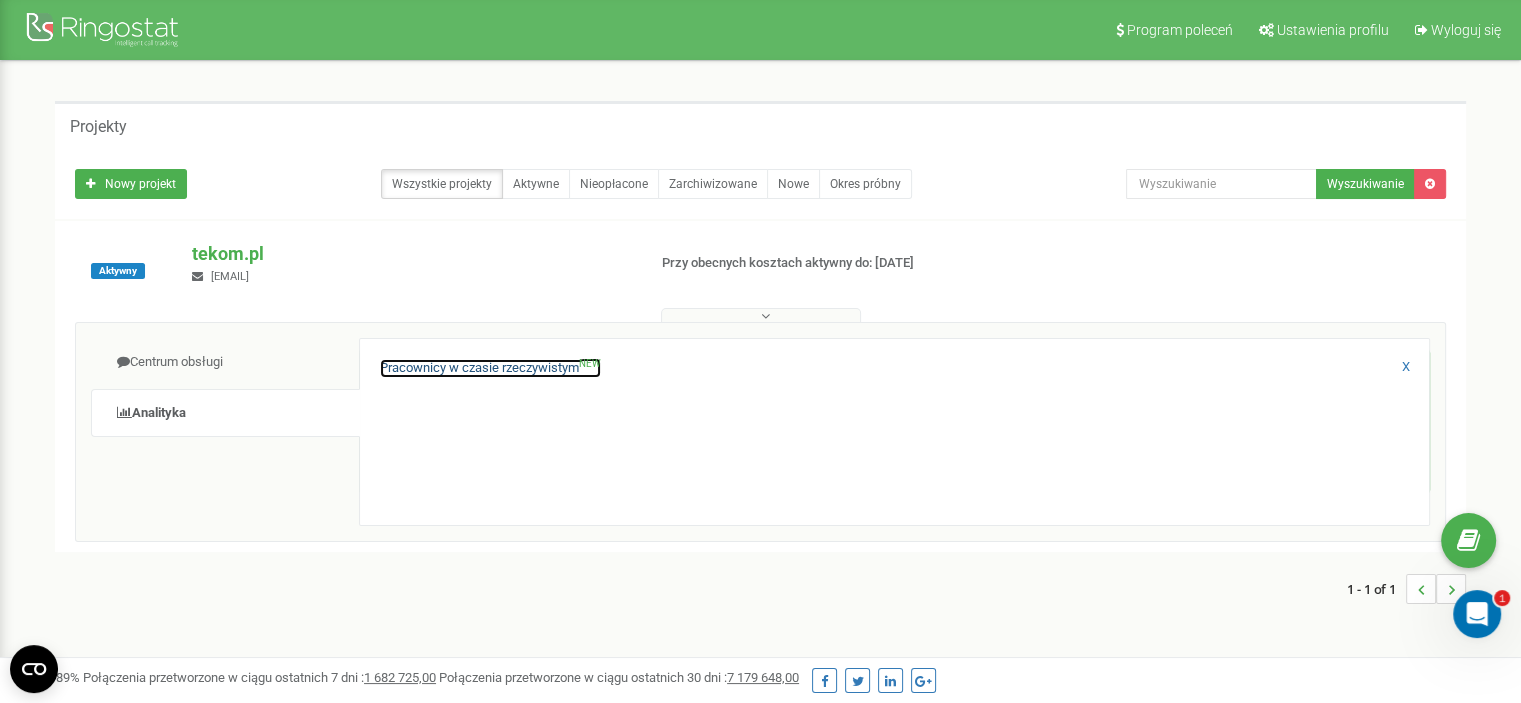 click on "Pracownicy w czasie rzeczywistym  NEW" at bounding box center (490, 368) 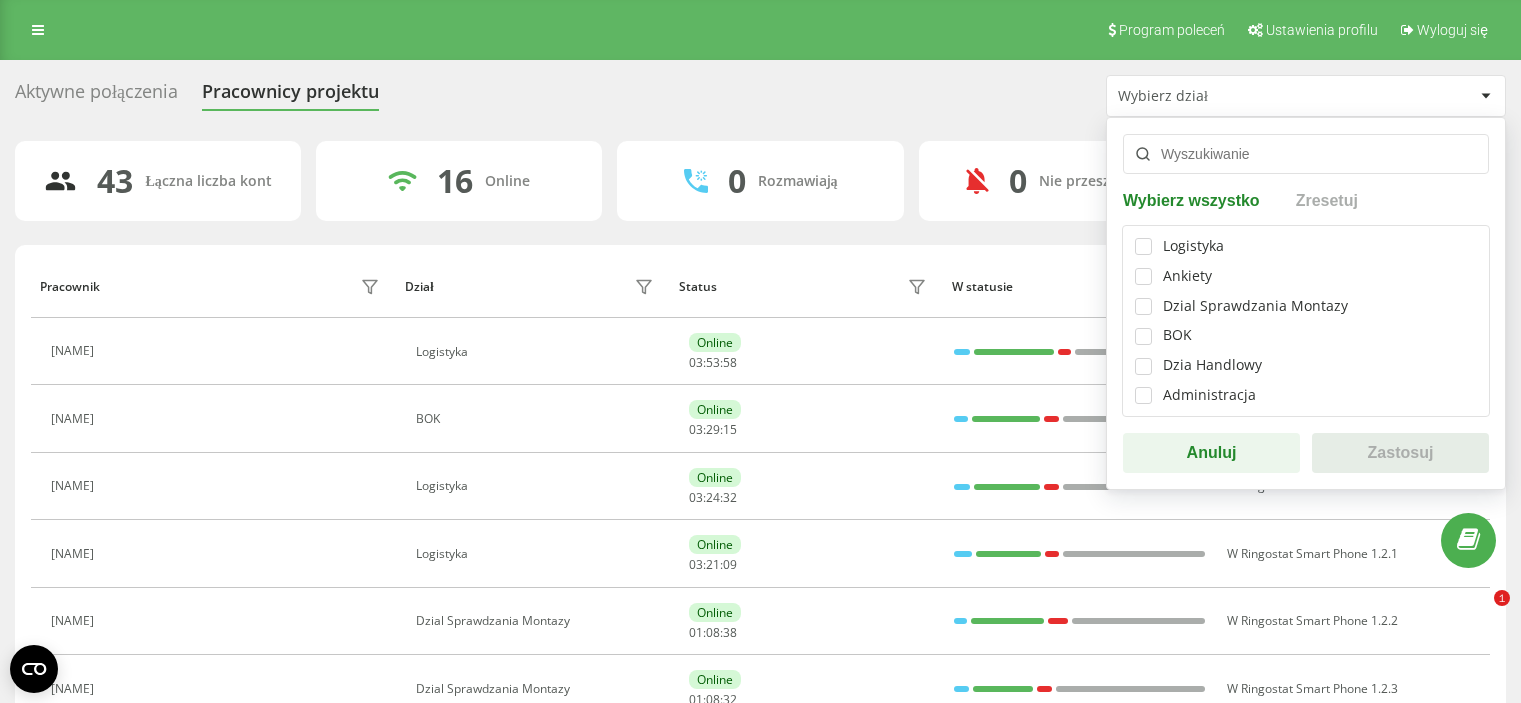 scroll, scrollTop: 0, scrollLeft: 0, axis: both 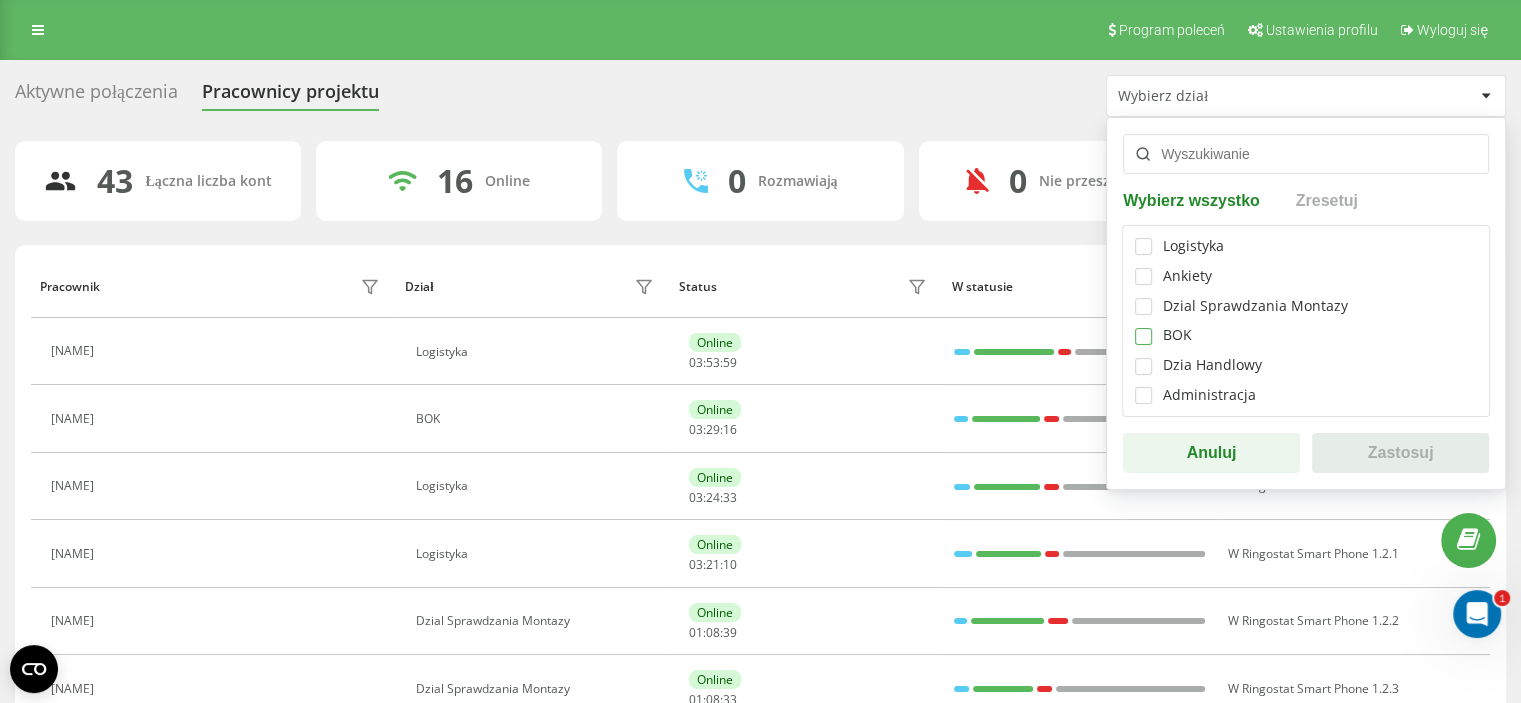 click at bounding box center [1143, 328] 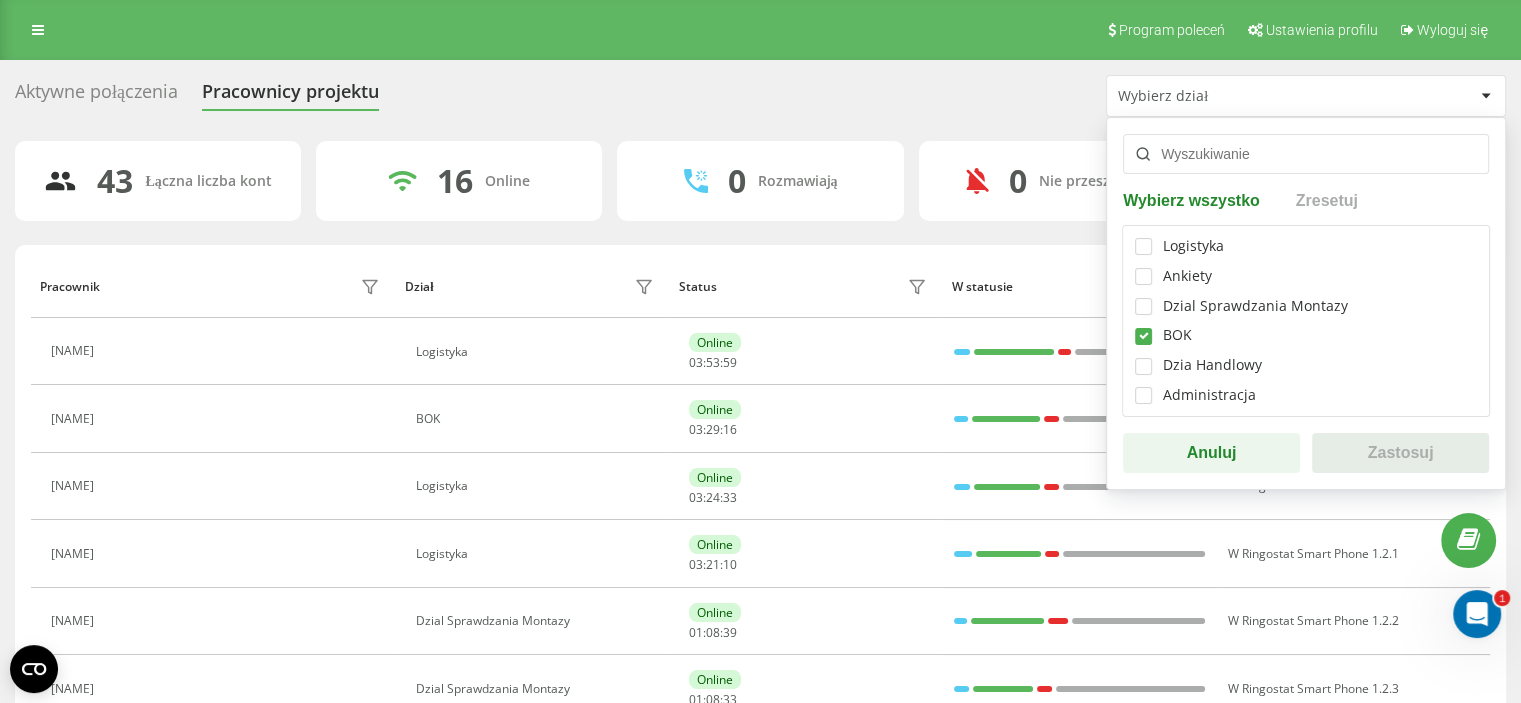 checkbox on "true" 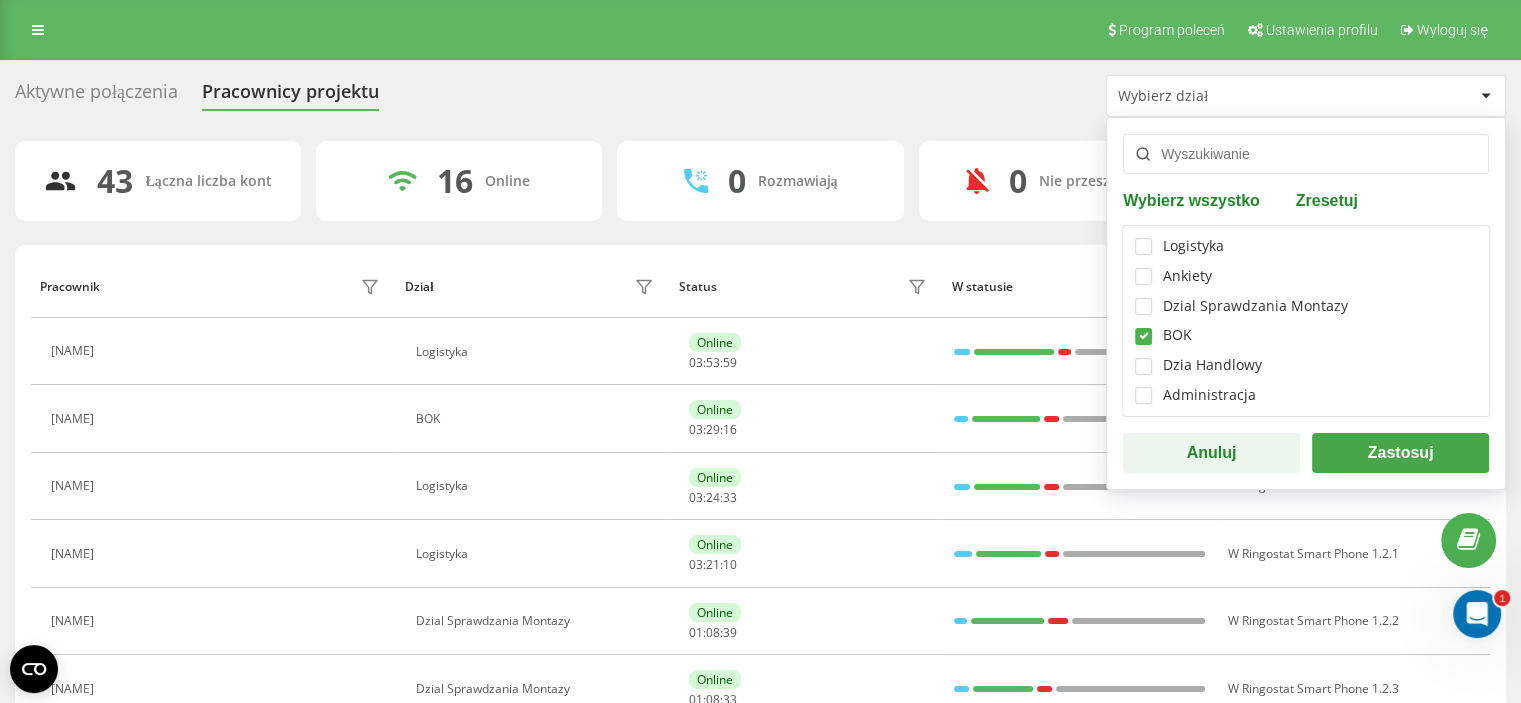 click on "Zastosuj" at bounding box center [1400, 453] 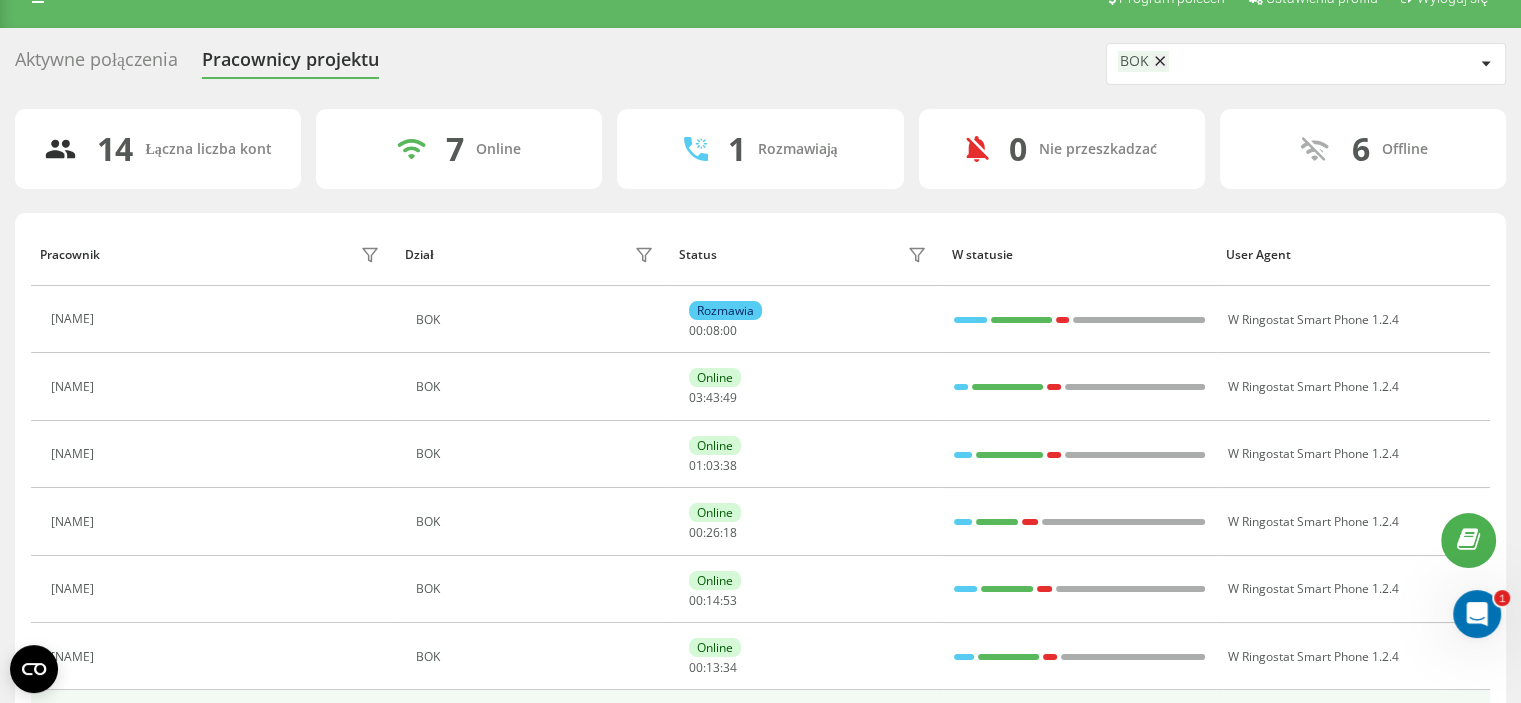 scroll, scrollTop: 0, scrollLeft: 0, axis: both 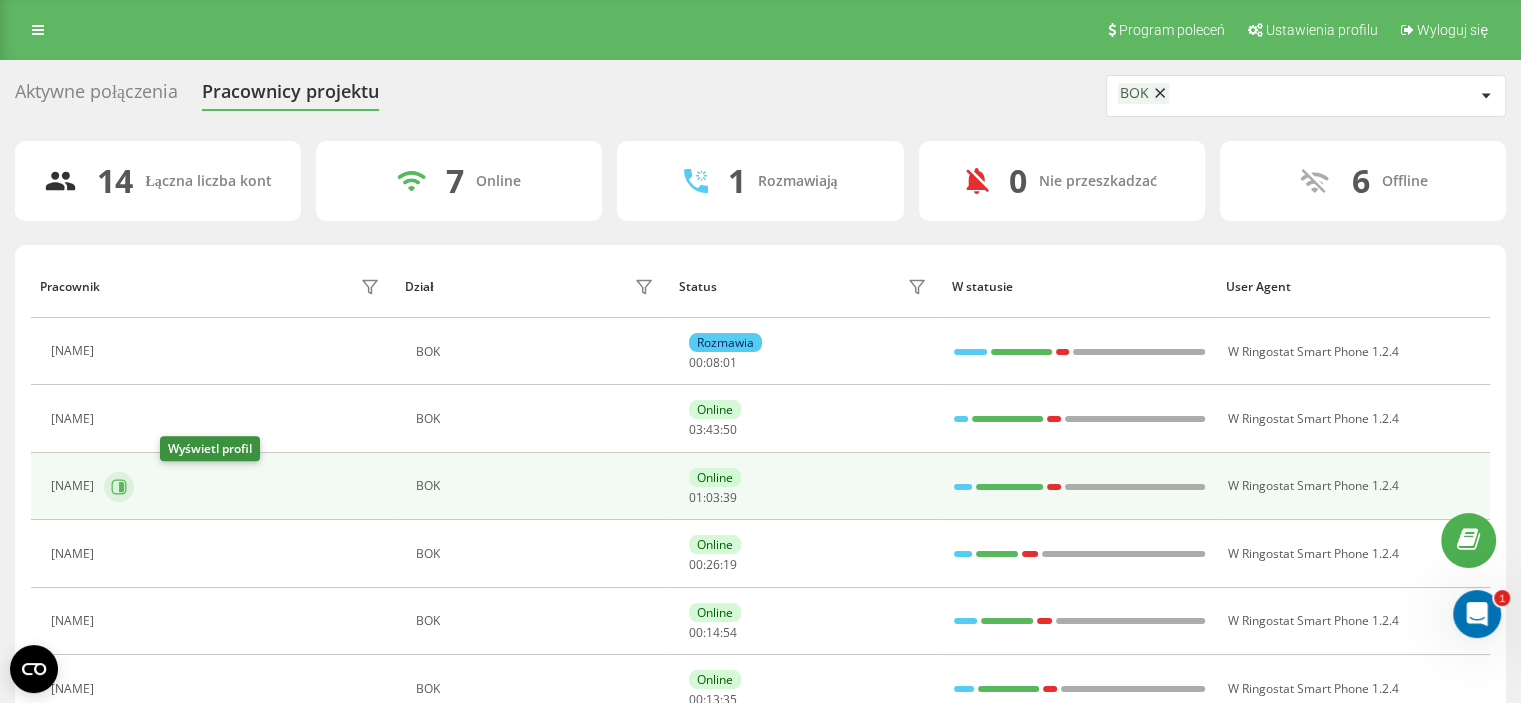 click 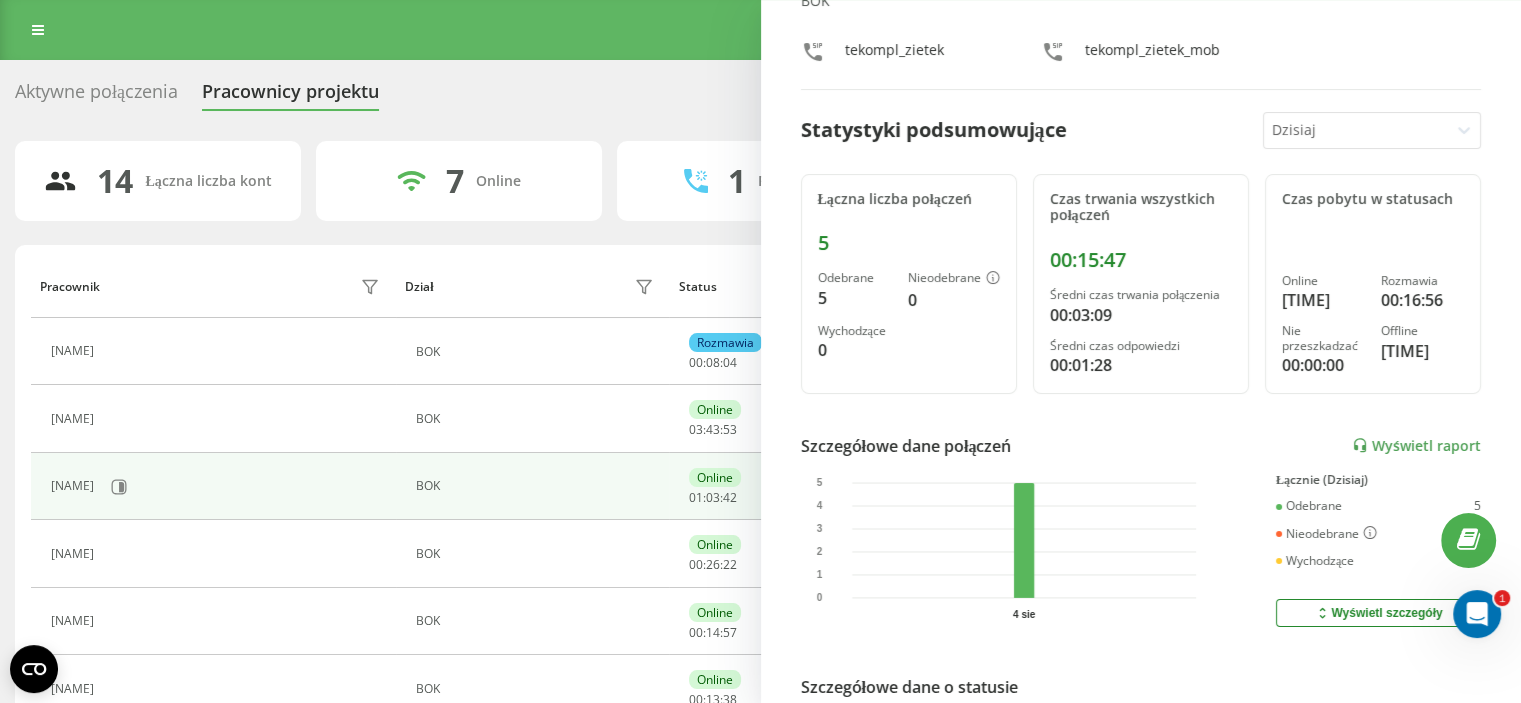 scroll, scrollTop: 0, scrollLeft: 0, axis: both 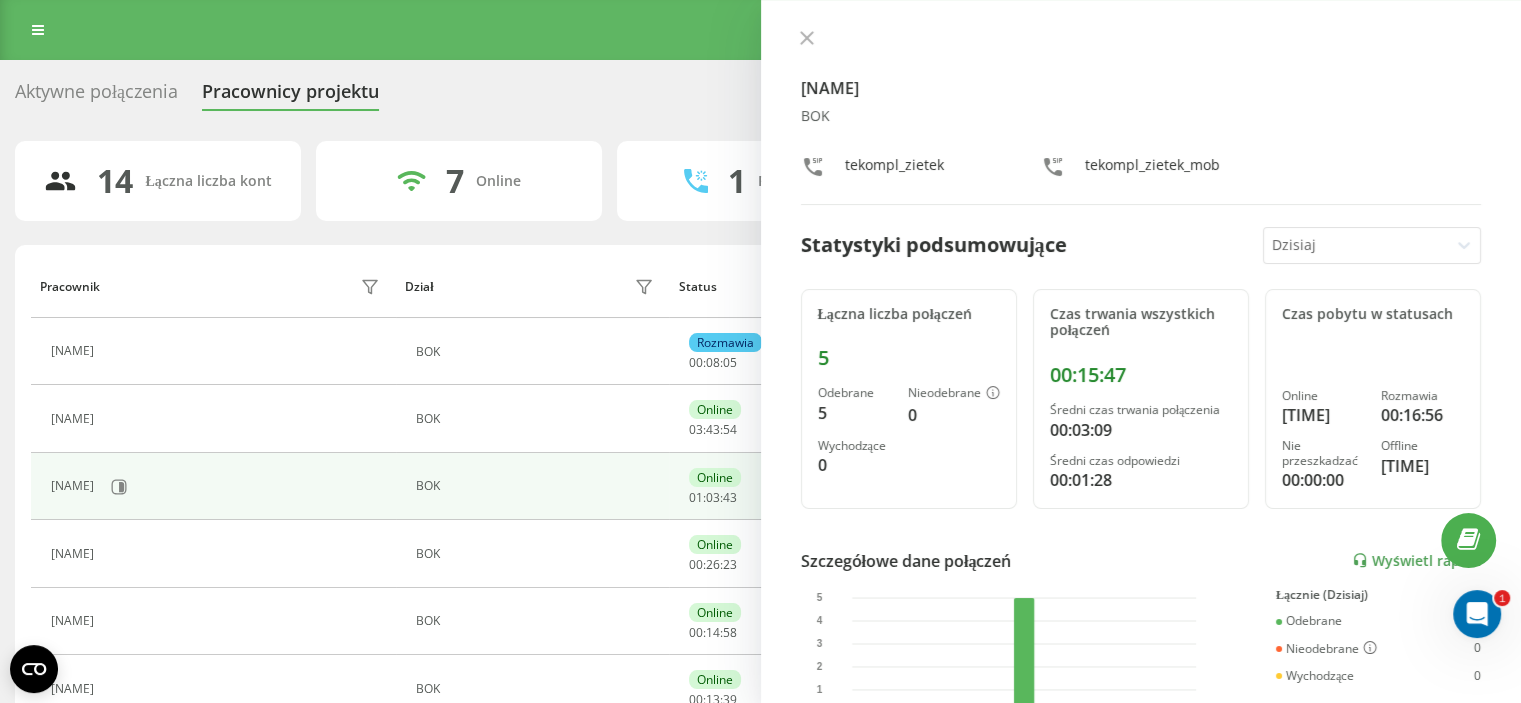 drag, startPoint x: 804, startPoint y: 38, endPoint x: 776, endPoint y: 71, distance: 43.27817 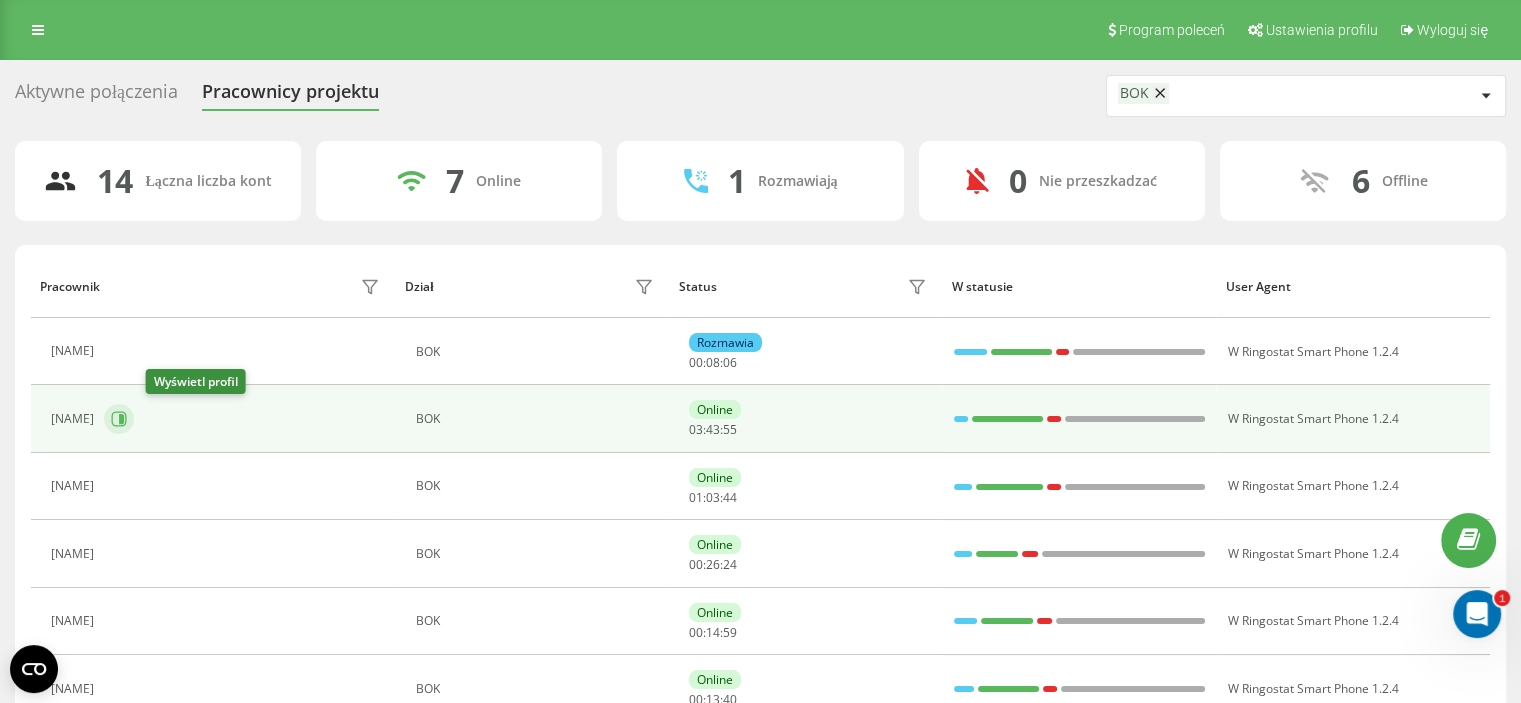 click 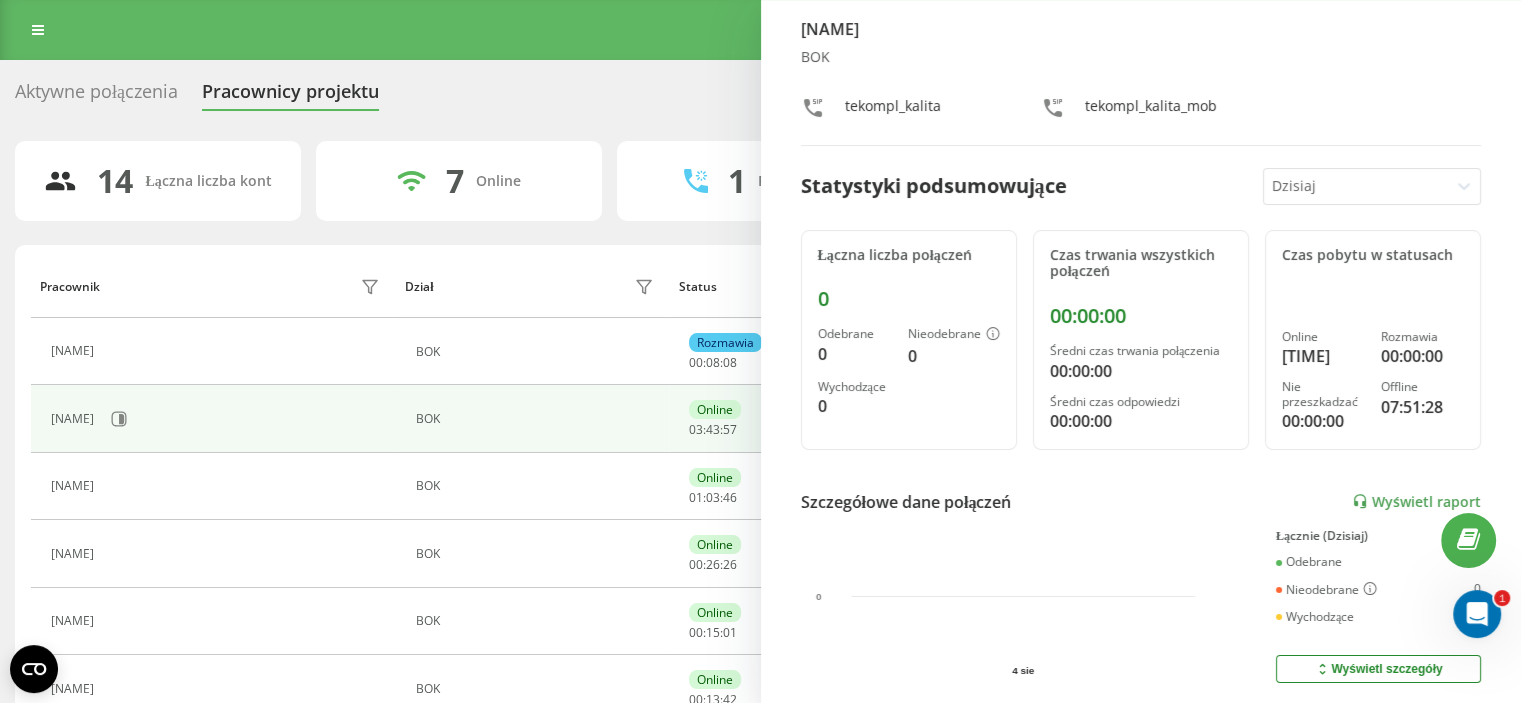 scroll, scrollTop: 0, scrollLeft: 0, axis: both 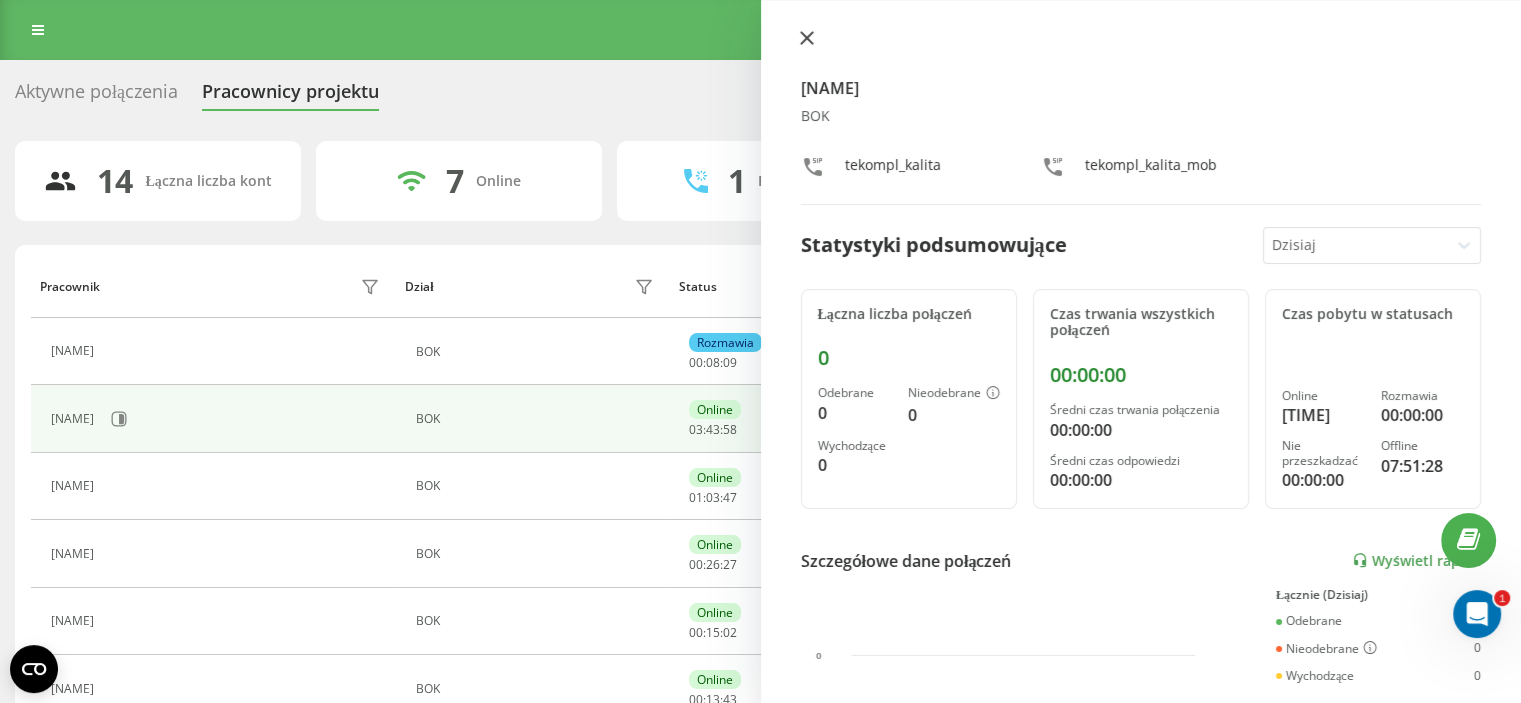 click 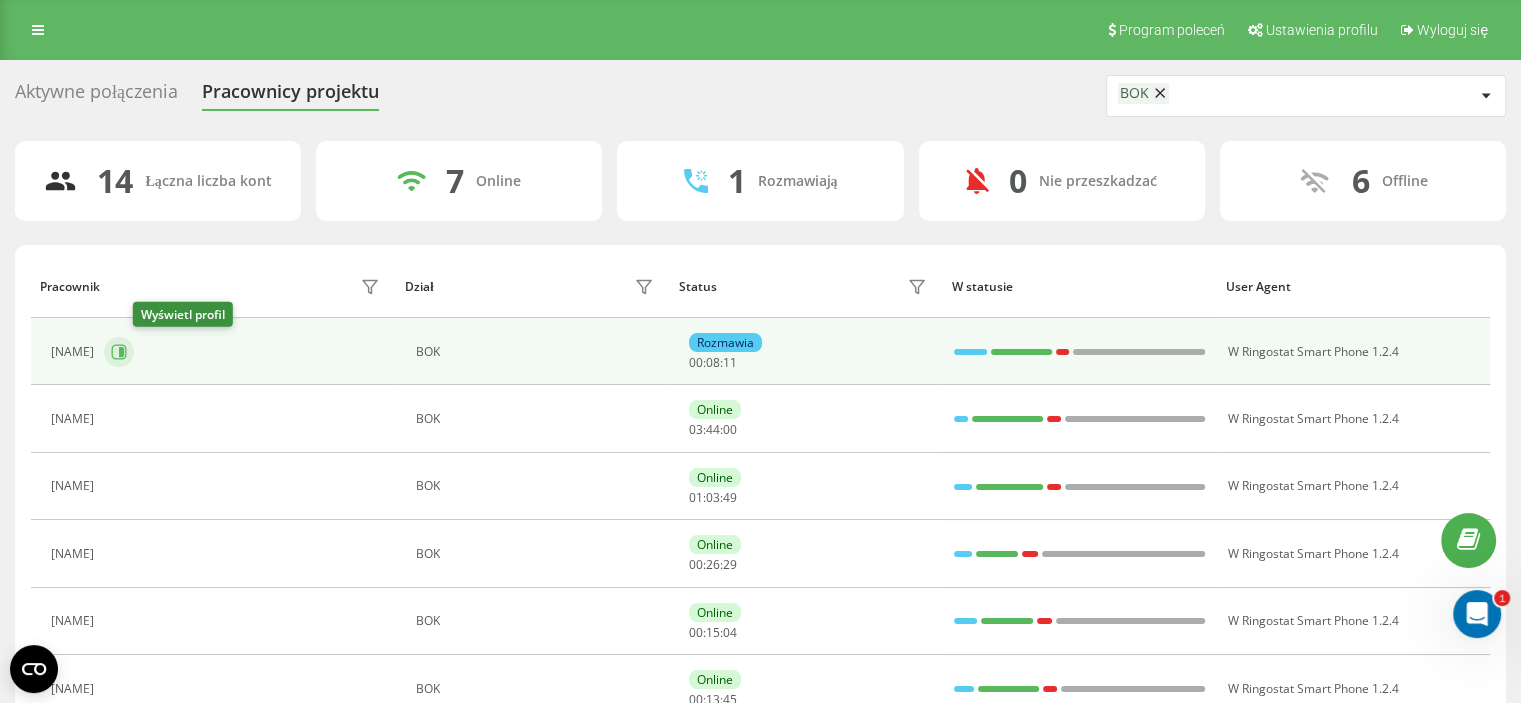 click 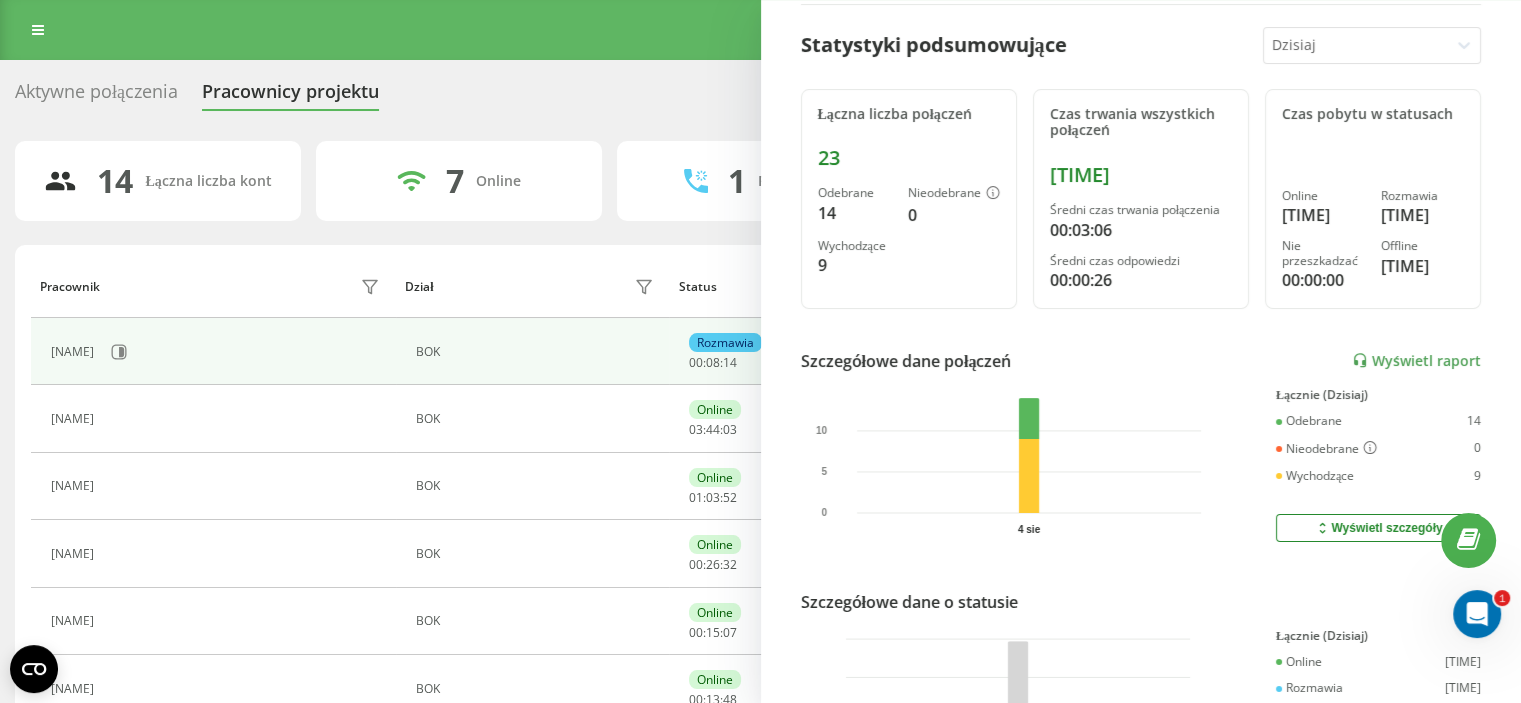 scroll, scrollTop: 0, scrollLeft: 0, axis: both 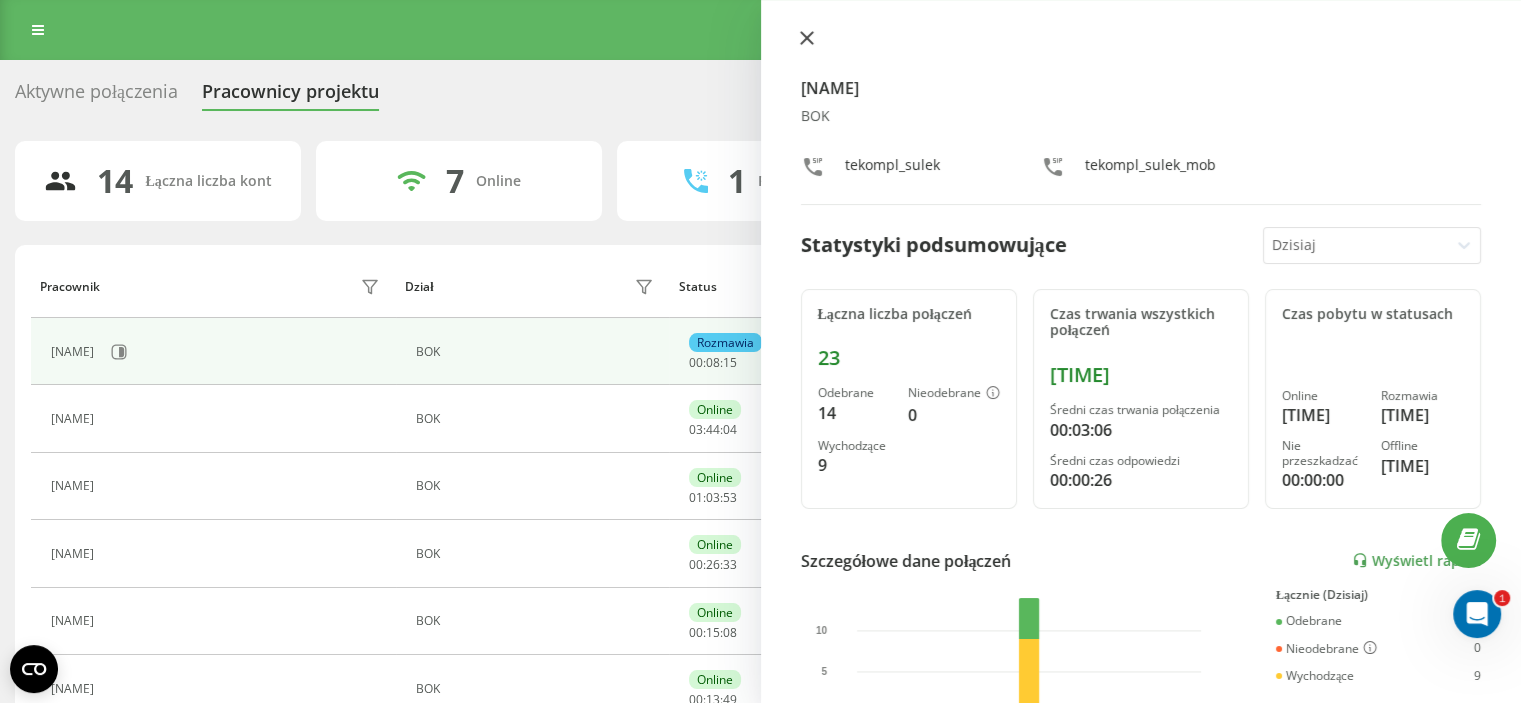 click 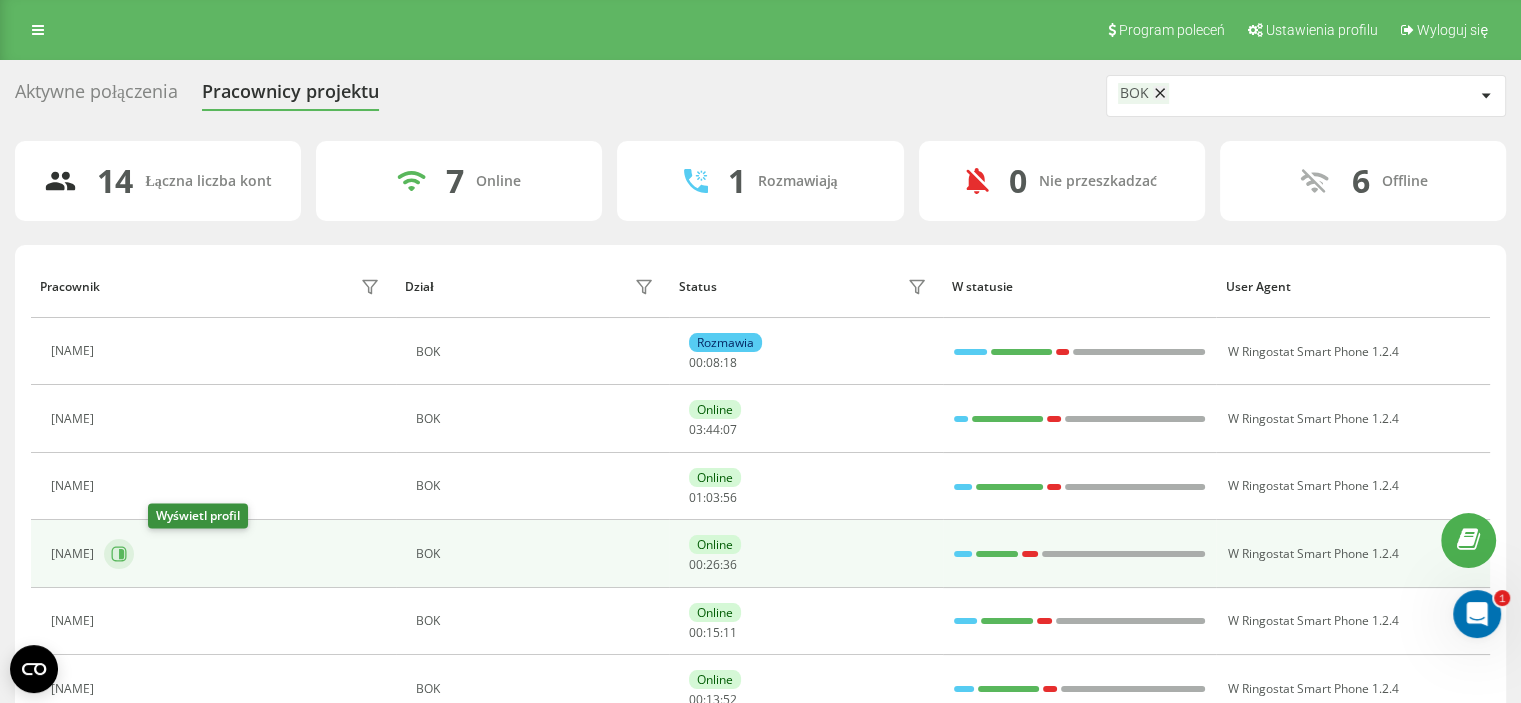 click 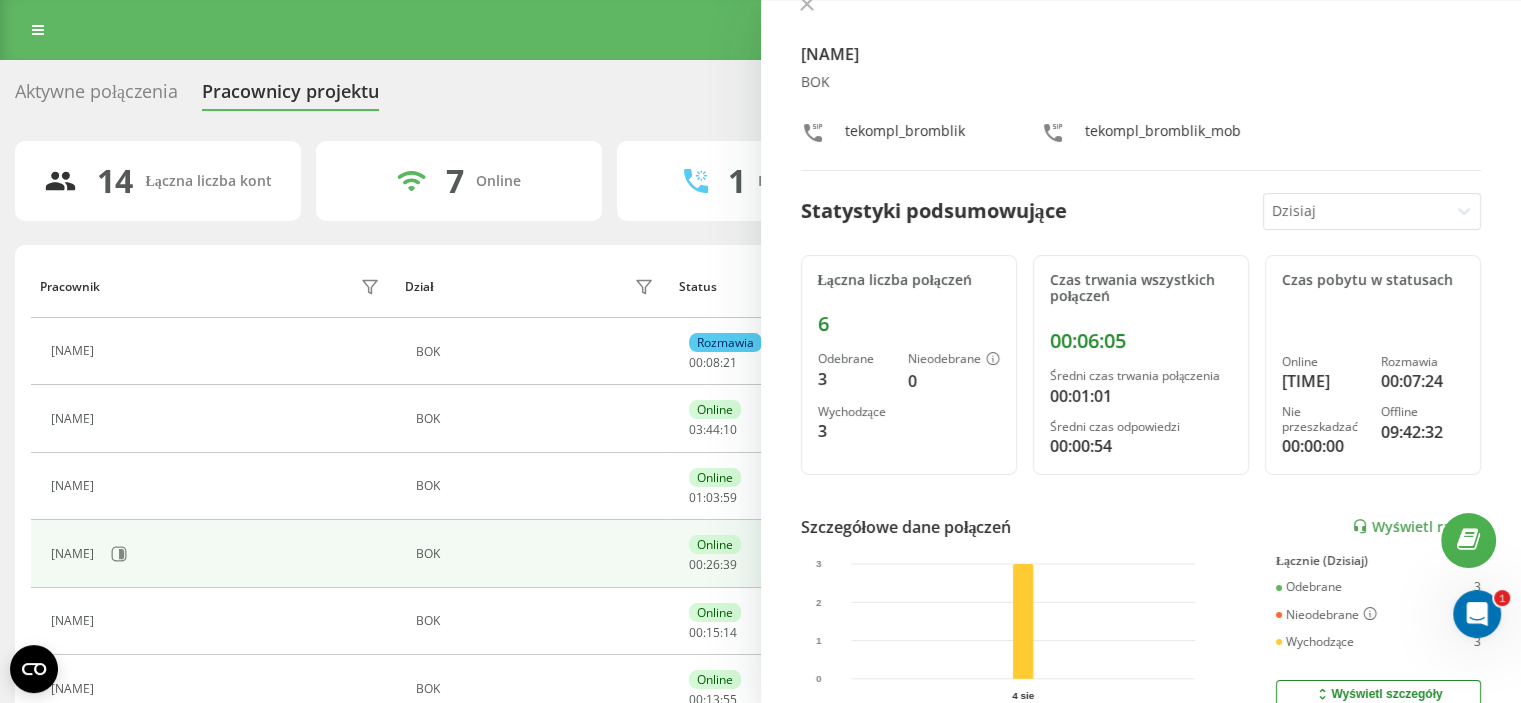 scroll, scrollTop: 0, scrollLeft: 0, axis: both 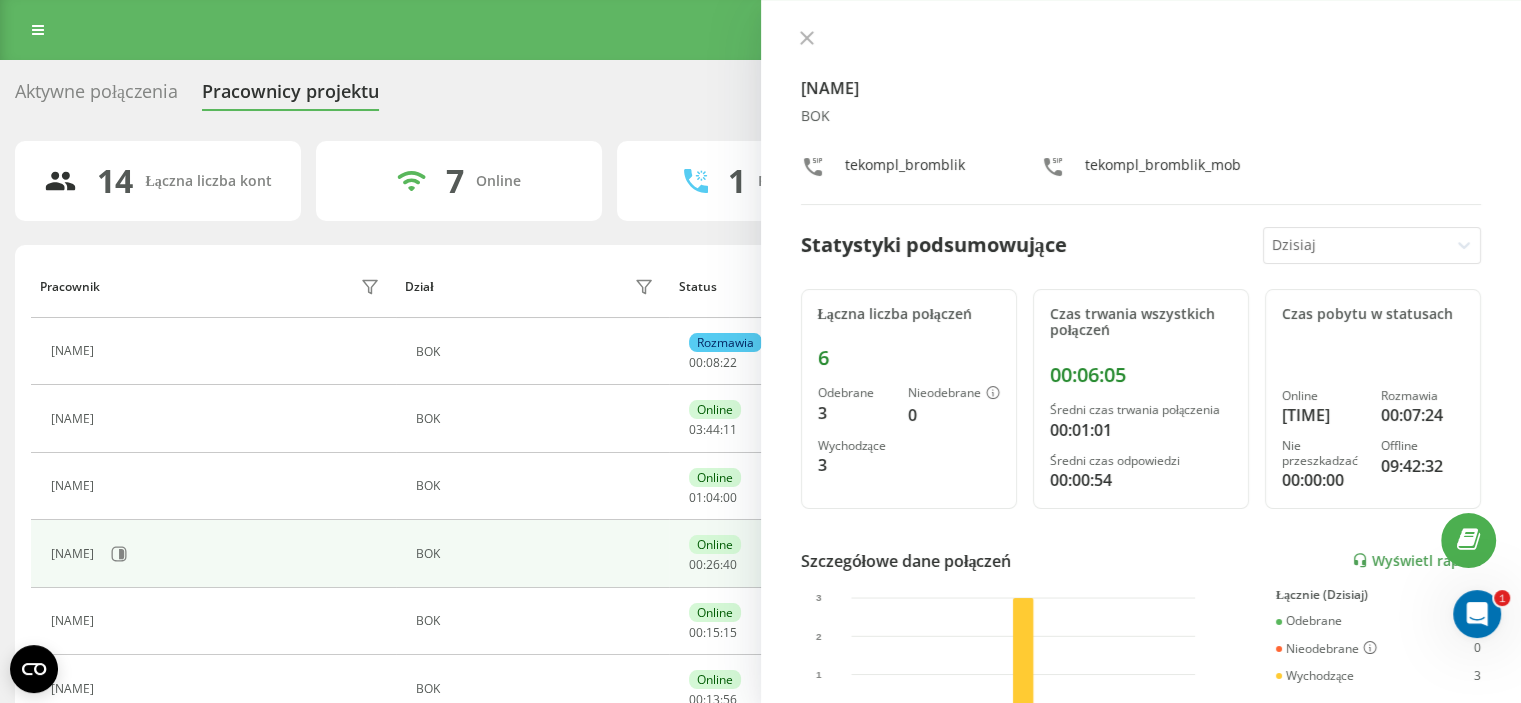 click 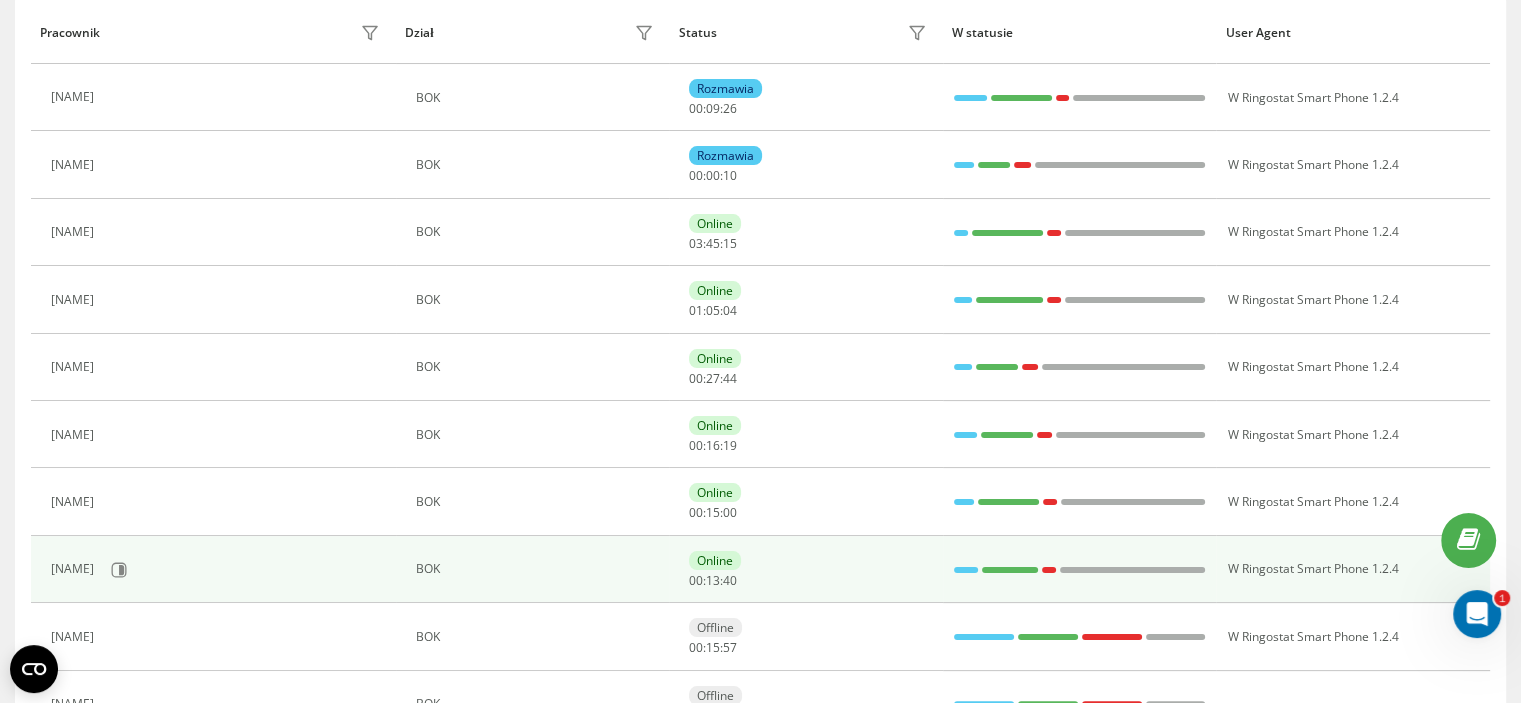 scroll, scrollTop: 300, scrollLeft: 0, axis: vertical 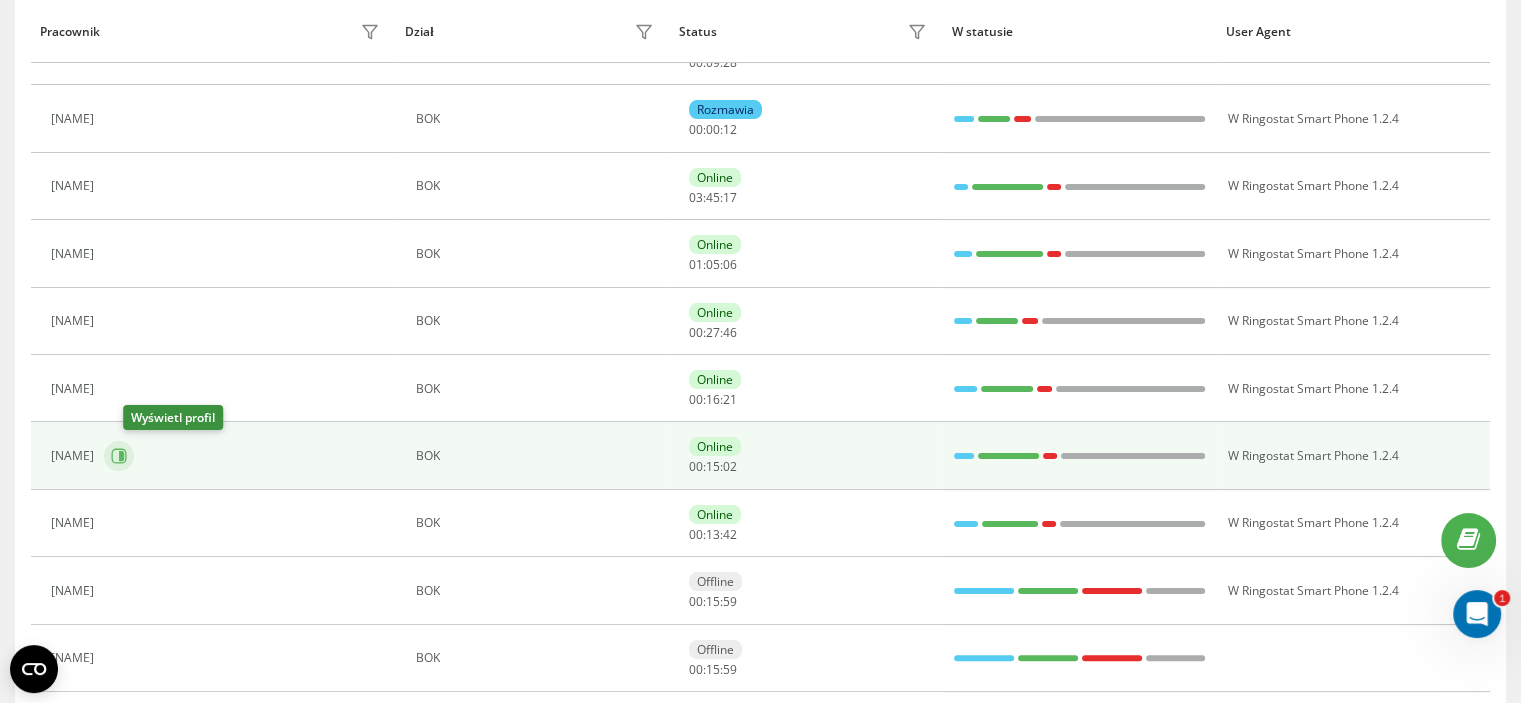 click 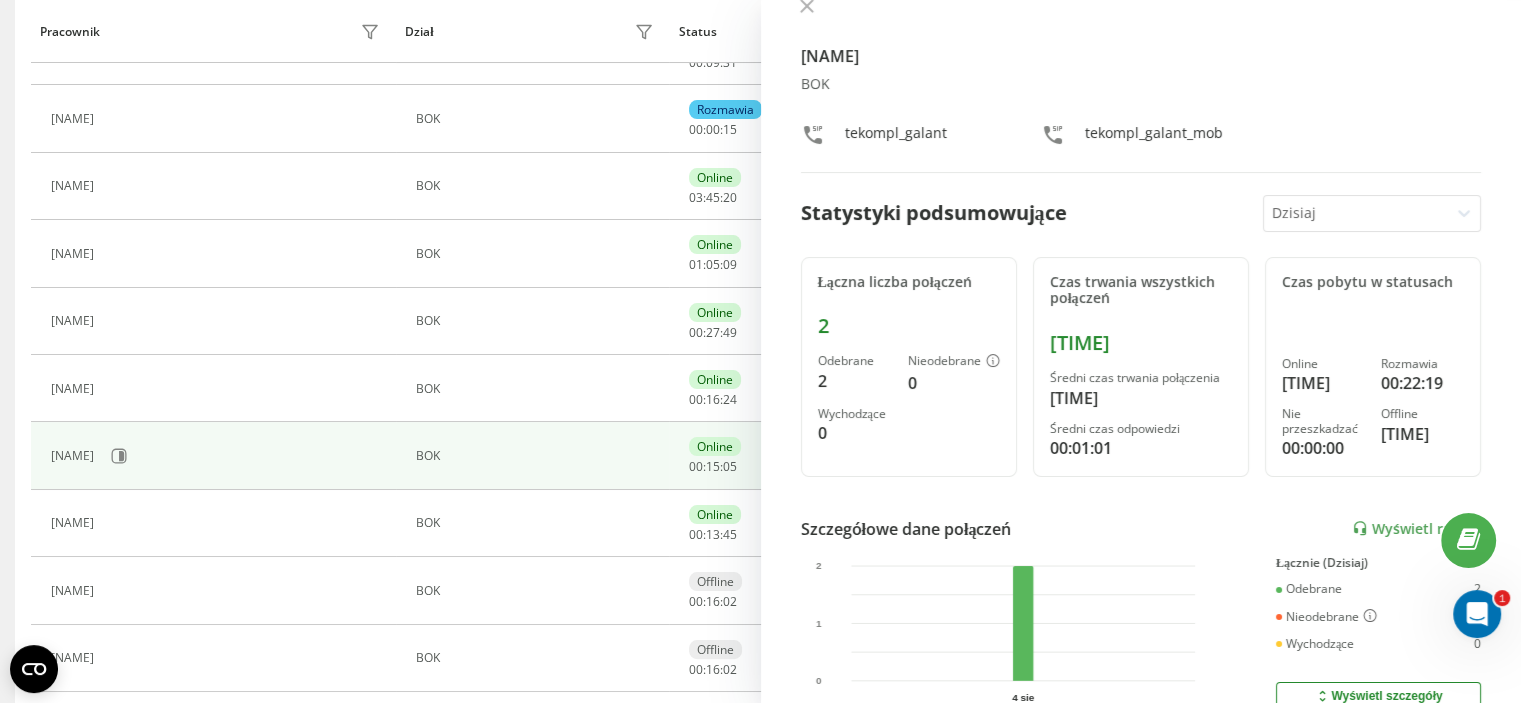 scroll, scrollTop: 0, scrollLeft: 0, axis: both 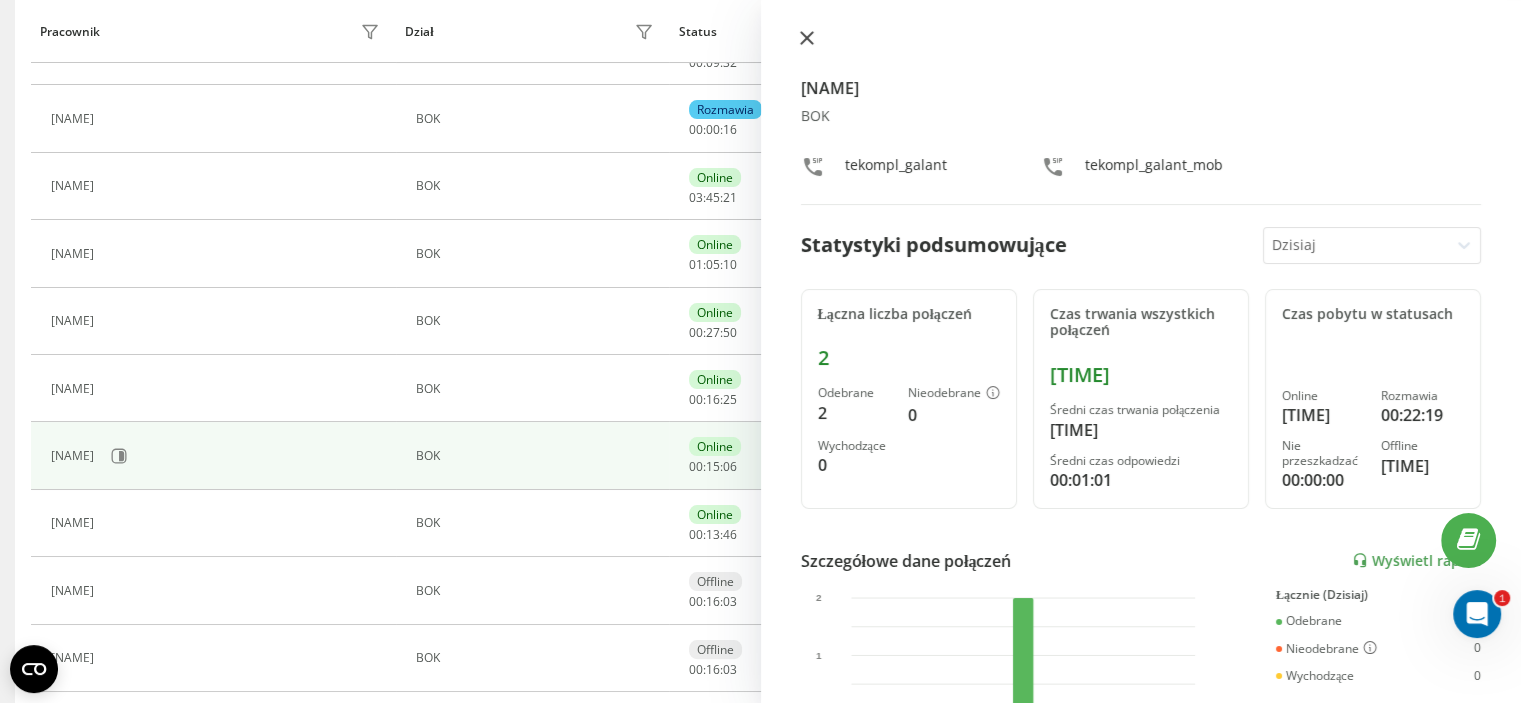click 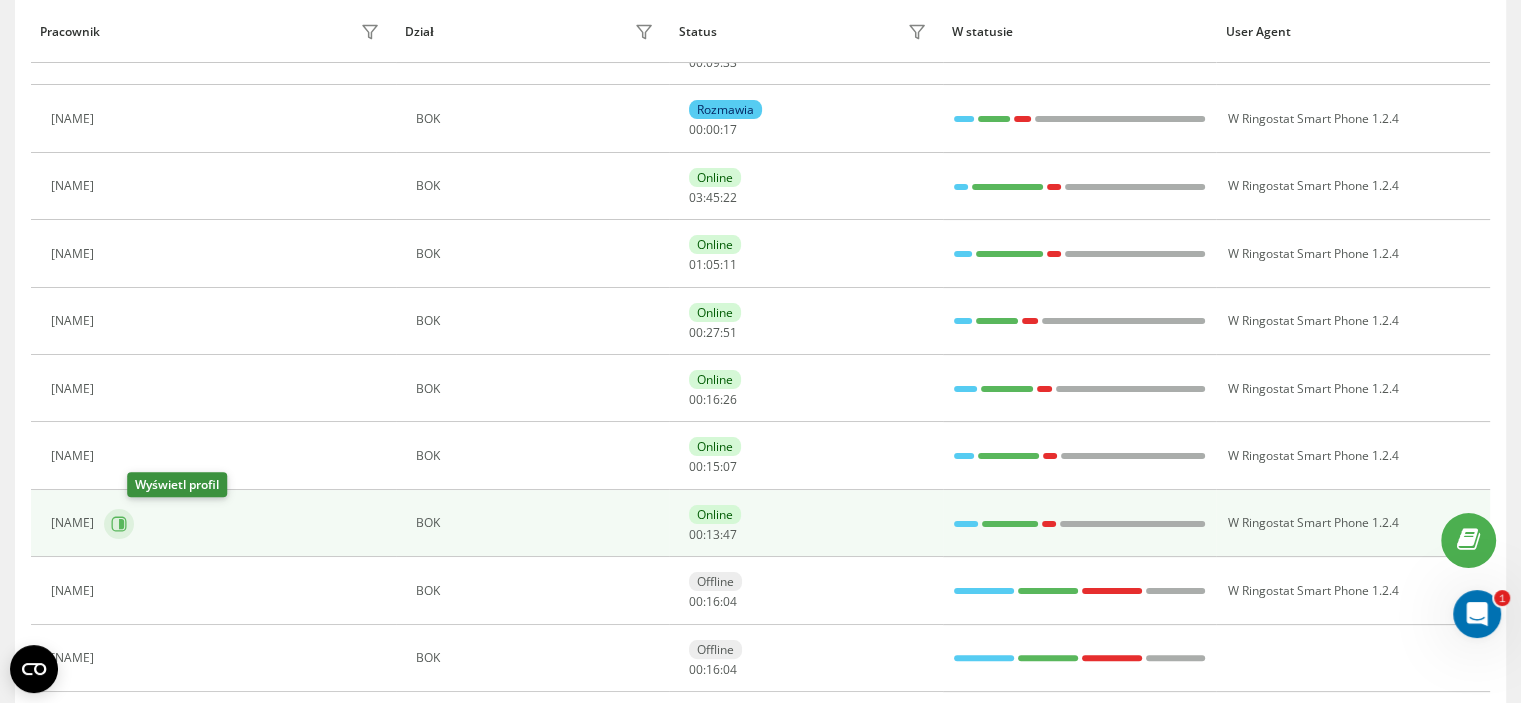 click at bounding box center [119, 524] 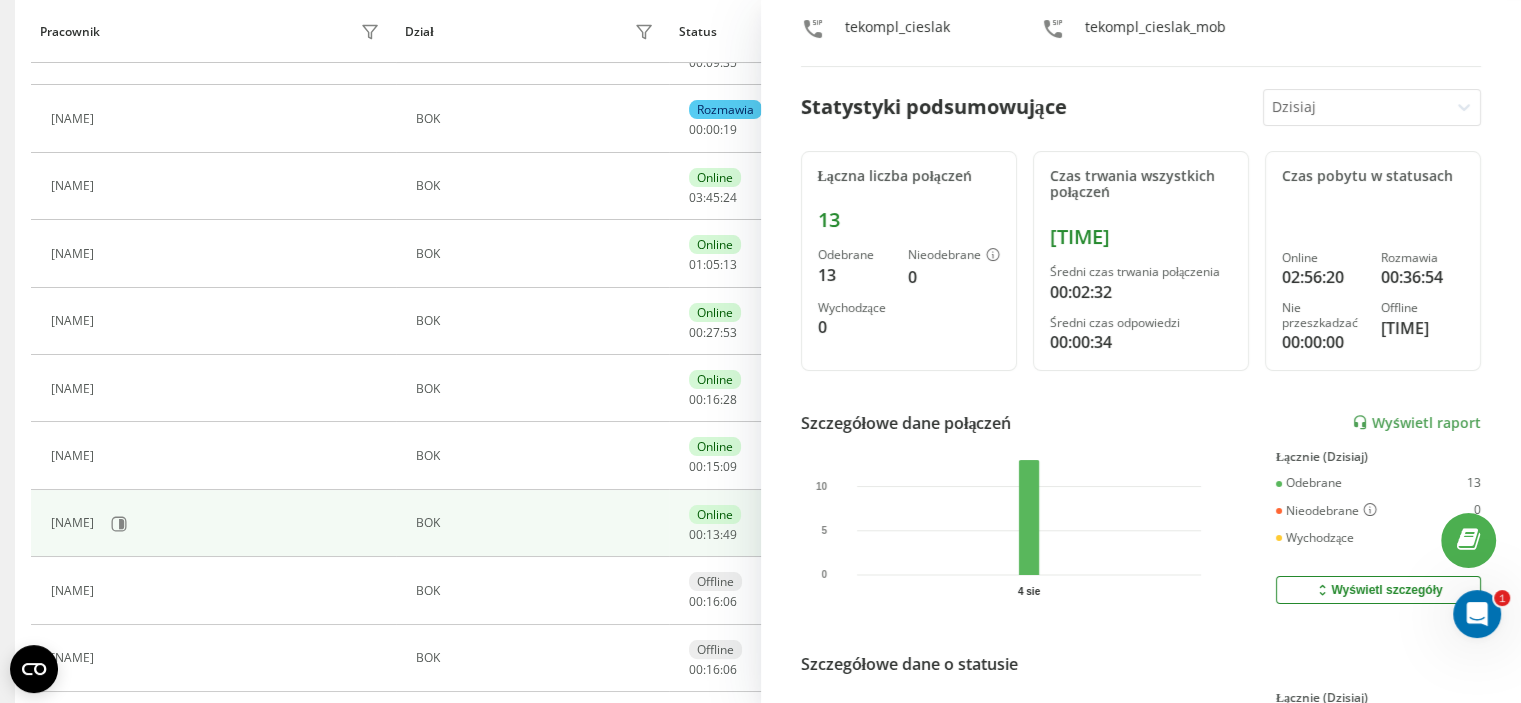 scroll, scrollTop: 0, scrollLeft: 0, axis: both 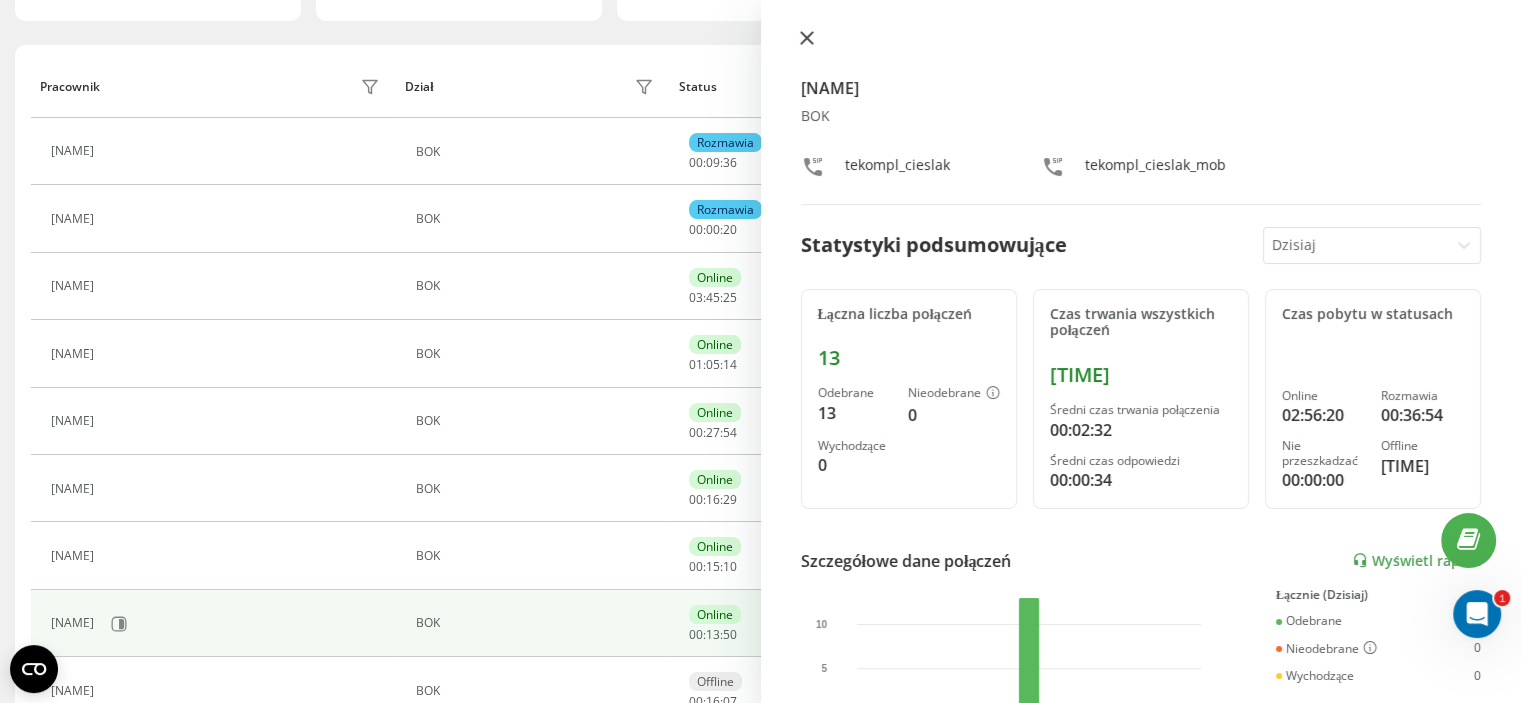 click 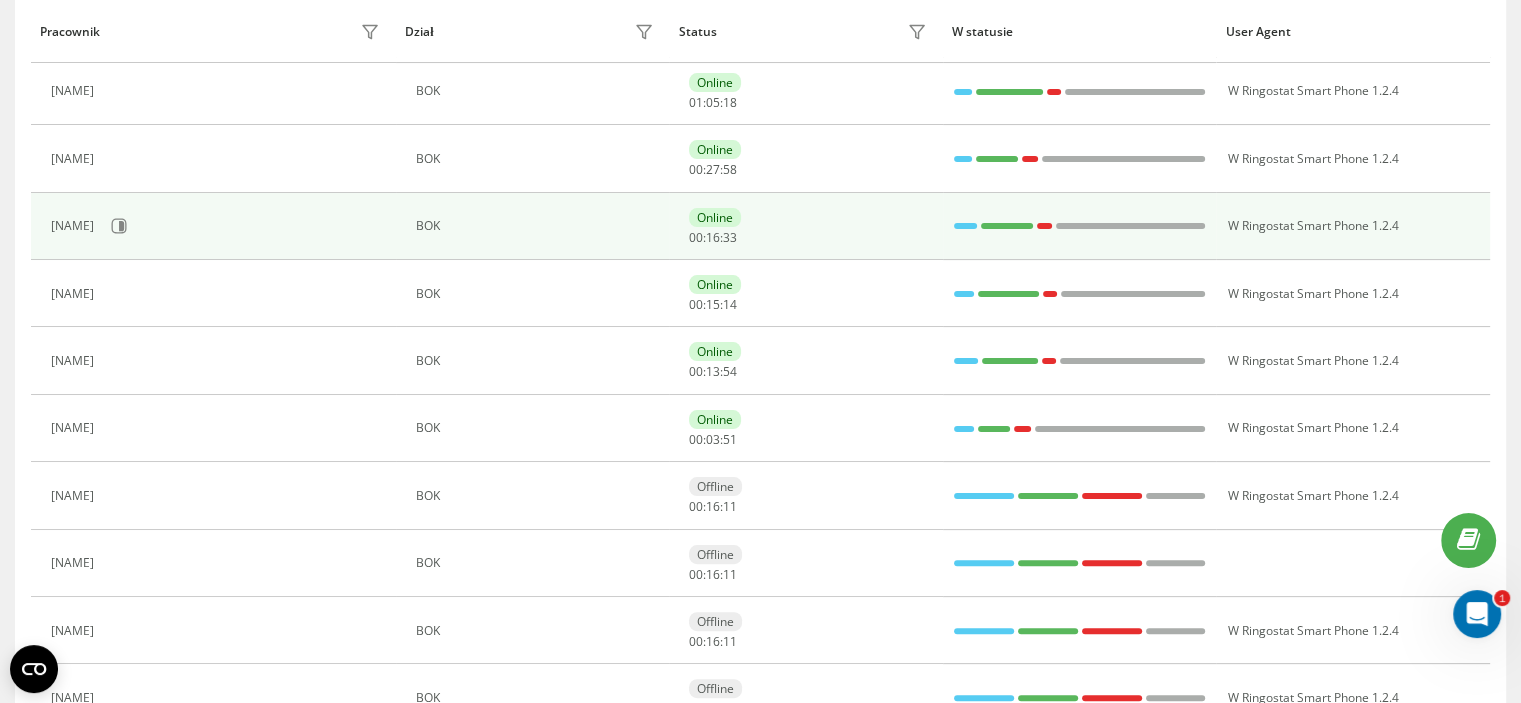 scroll, scrollTop: 400, scrollLeft: 0, axis: vertical 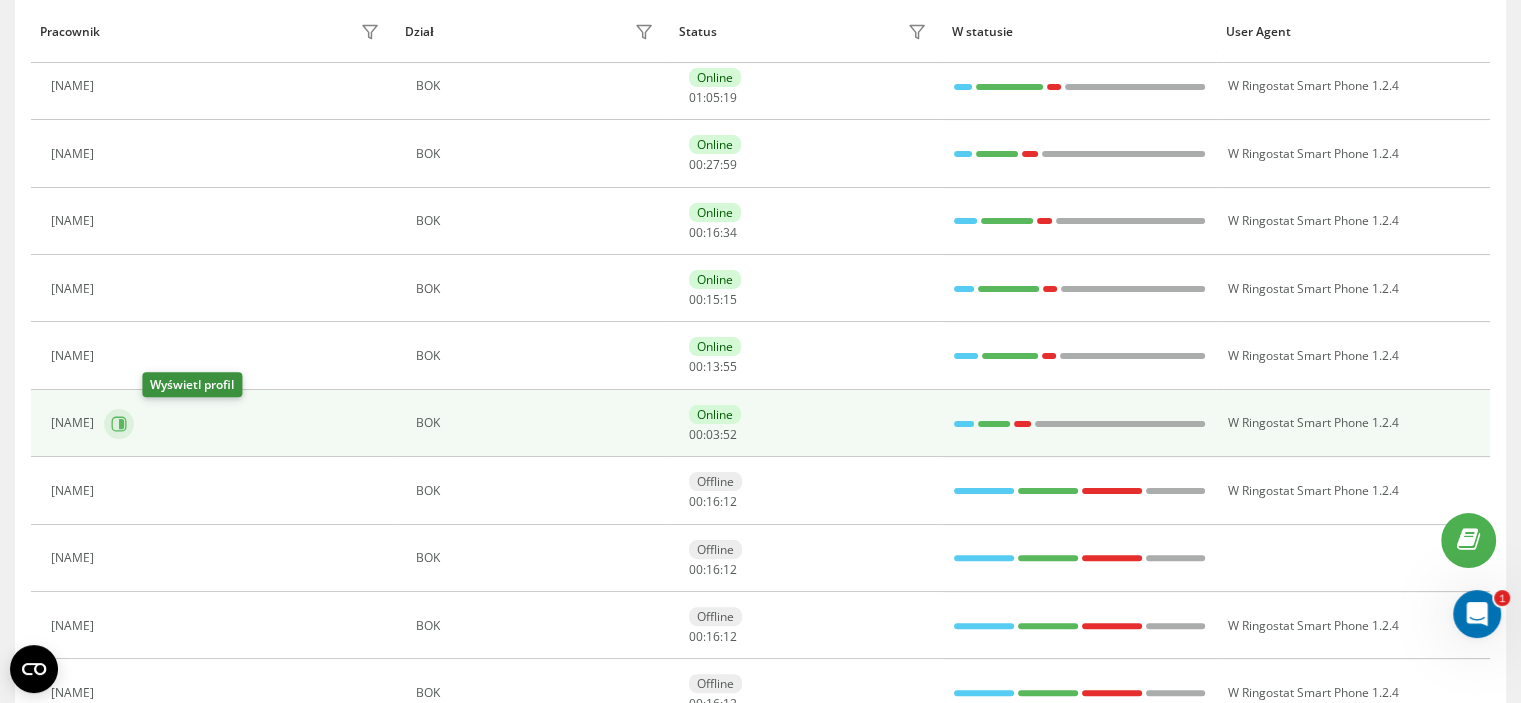 click 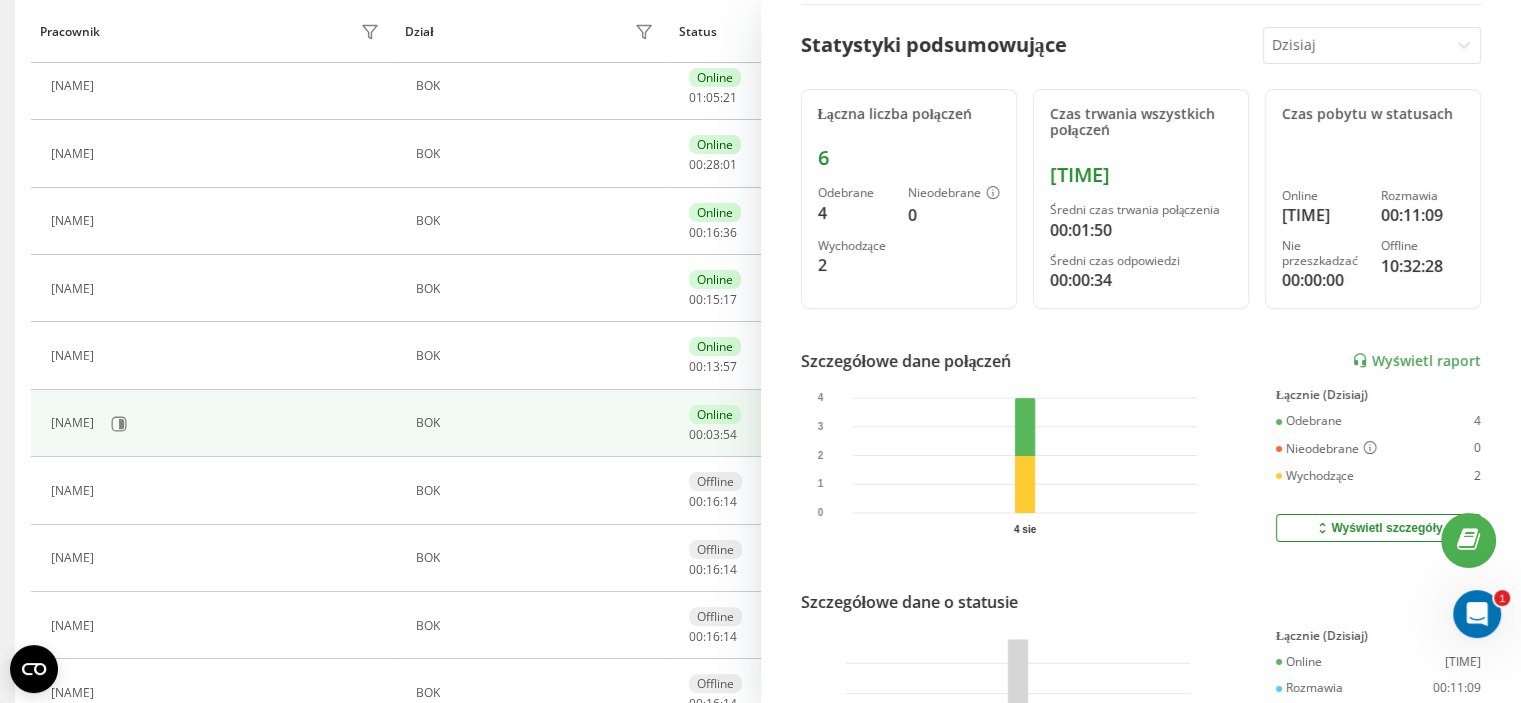 scroll, scrollTop: 0, scrollLeft: 0, axis: both 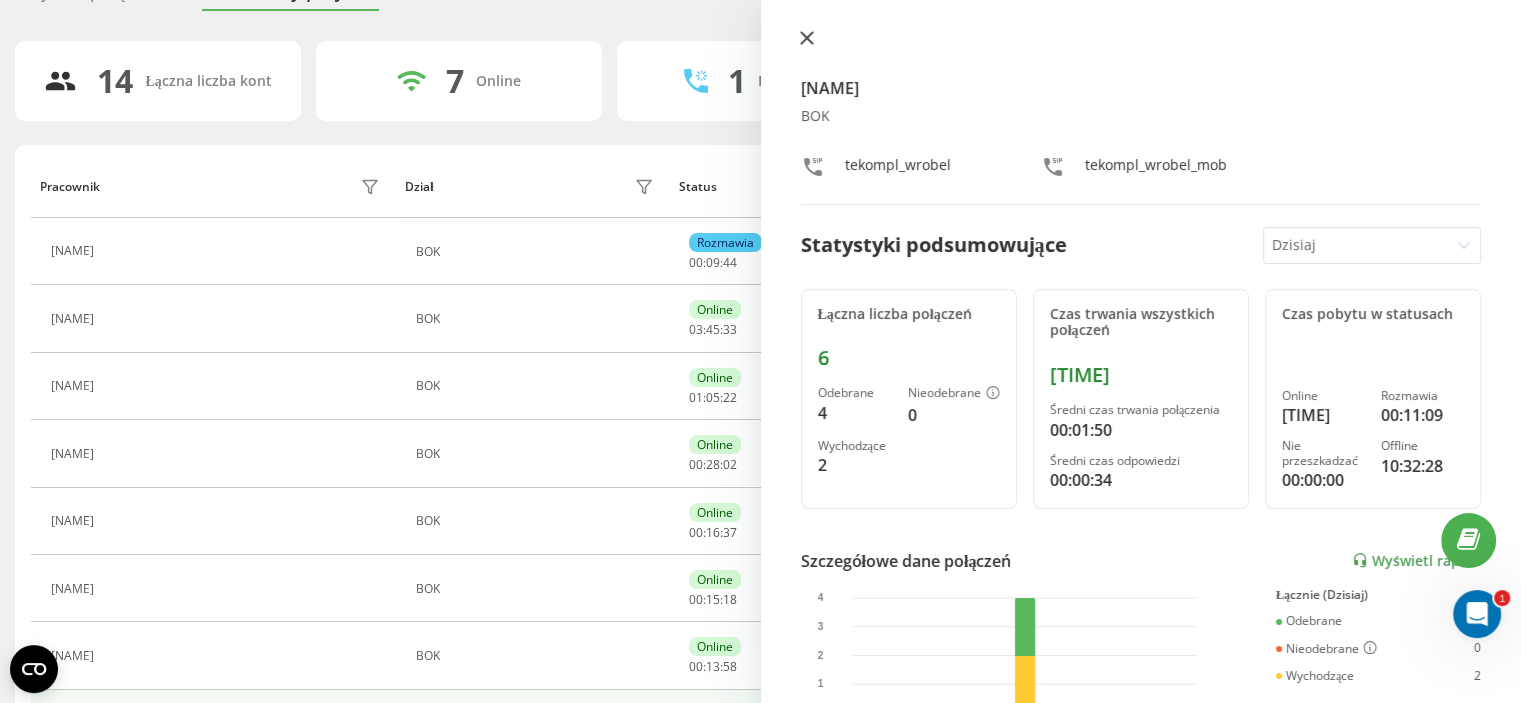 click at bounding box center [807, 39] 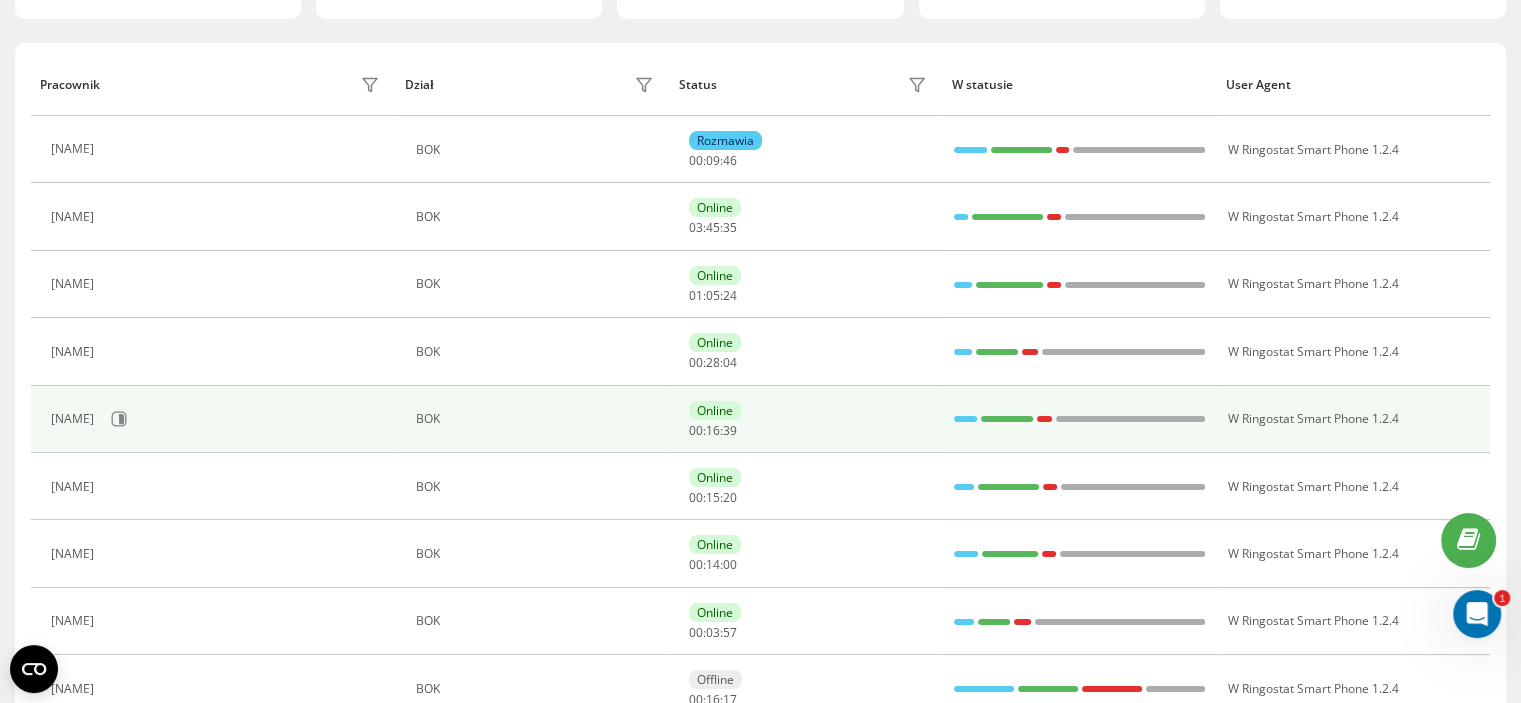 scroll, scrollTop: 200, scrollLeft: 0, axis: vertical 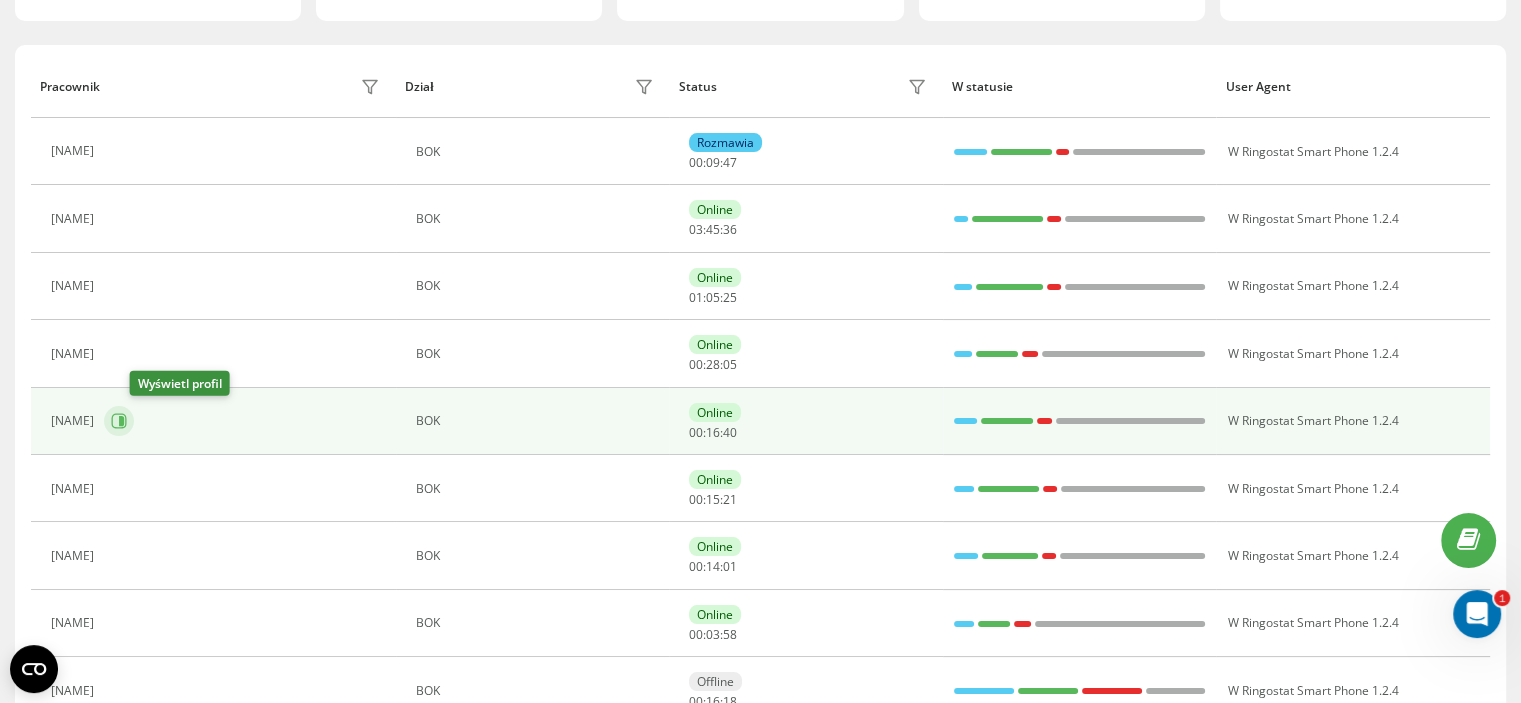 click 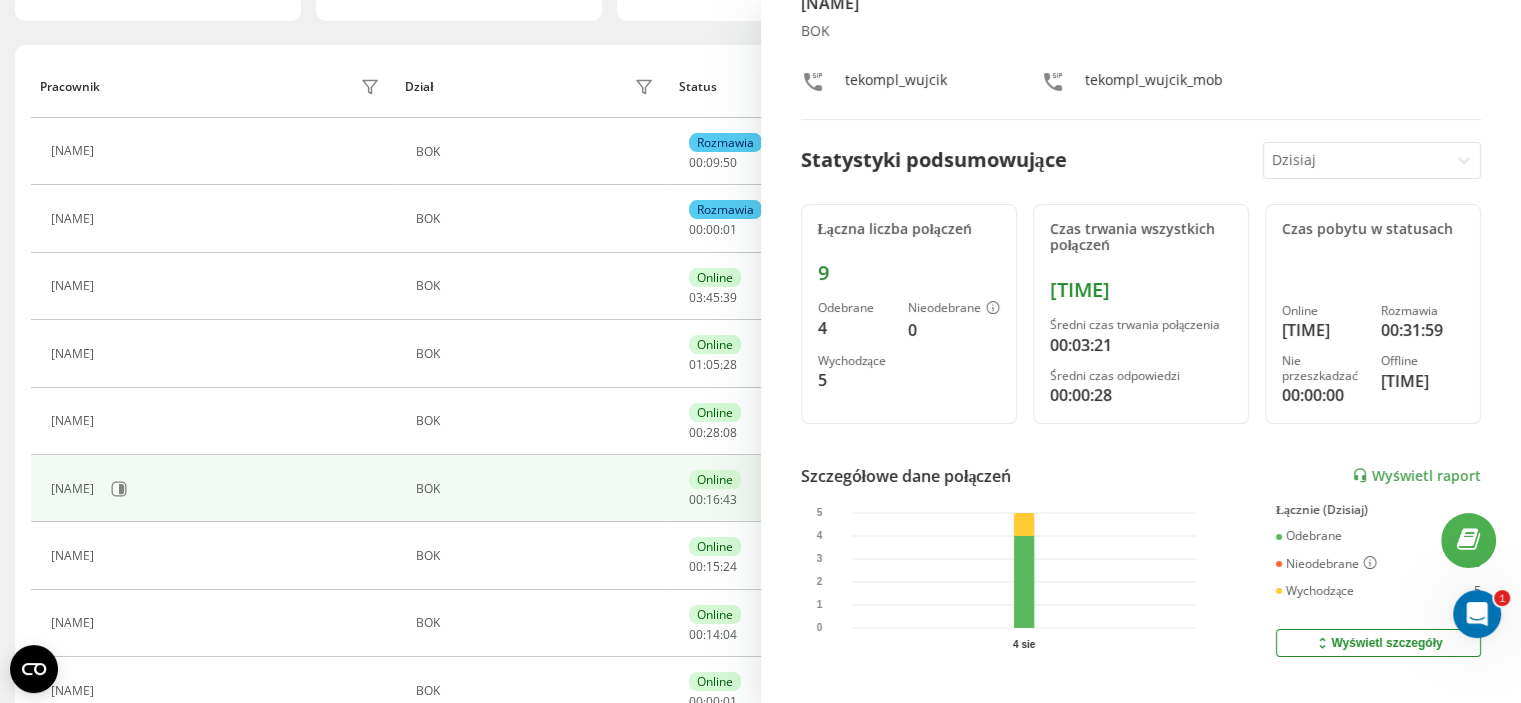 scroll, scrollTop: 0, scrollLeft: 0, axis: both 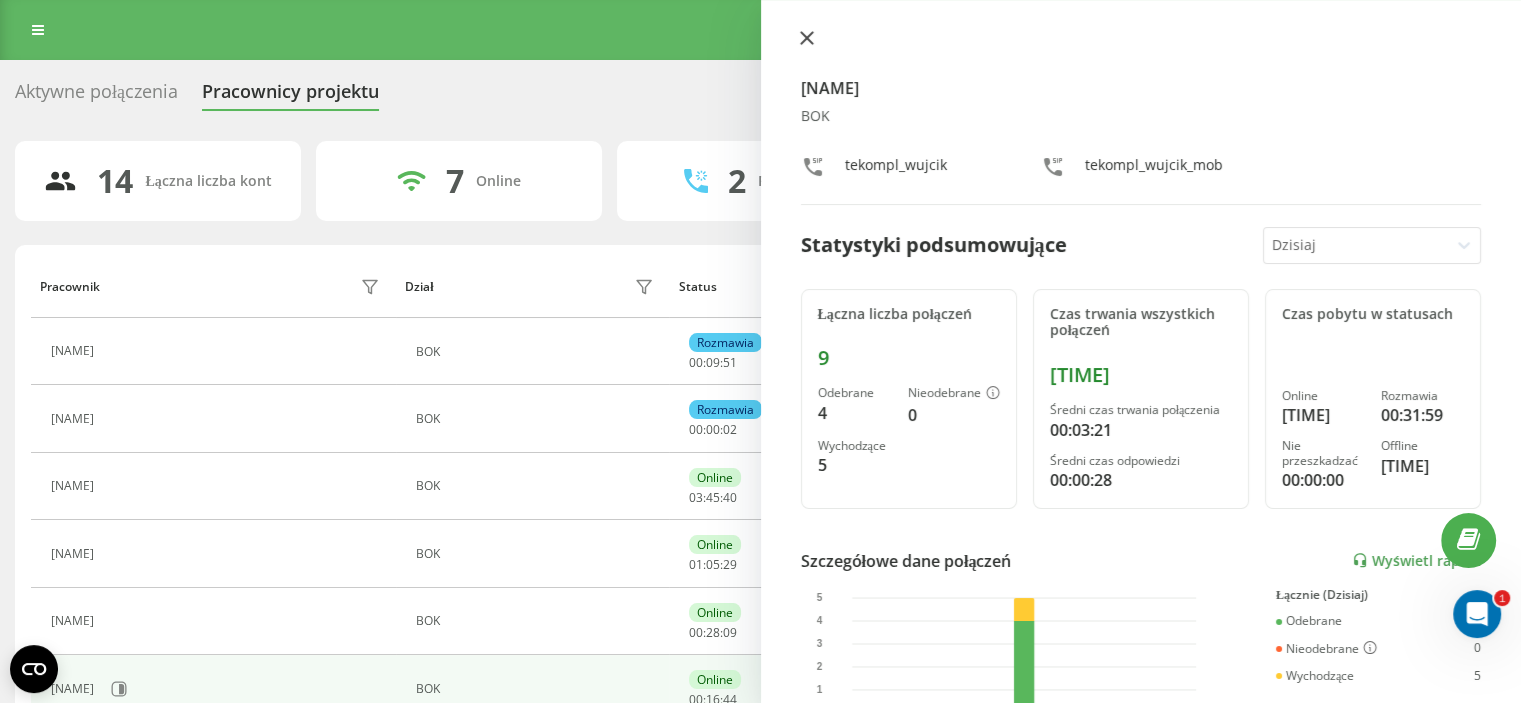 click at bounding box center [807, 39] 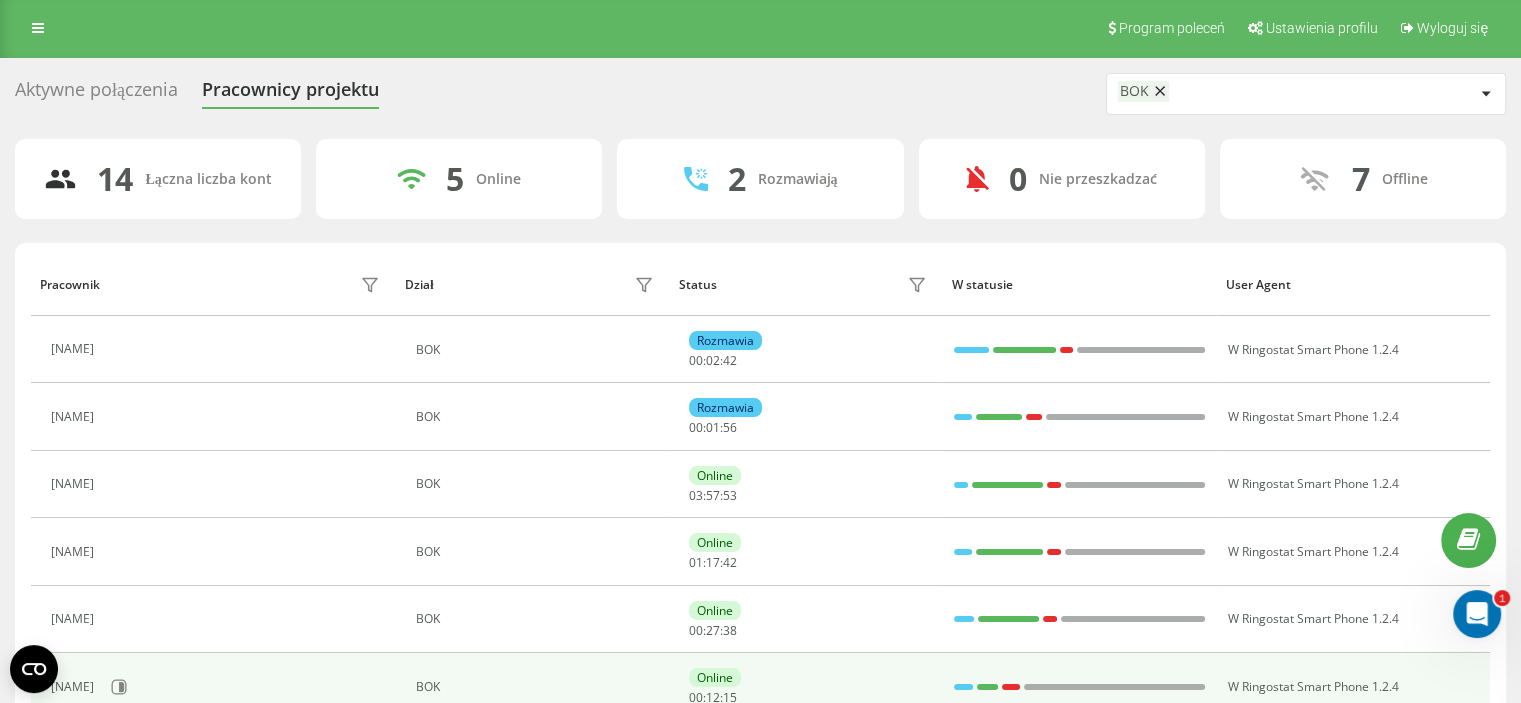 scroll, scrollTop: 0, scrollLeft: 0, axis: both 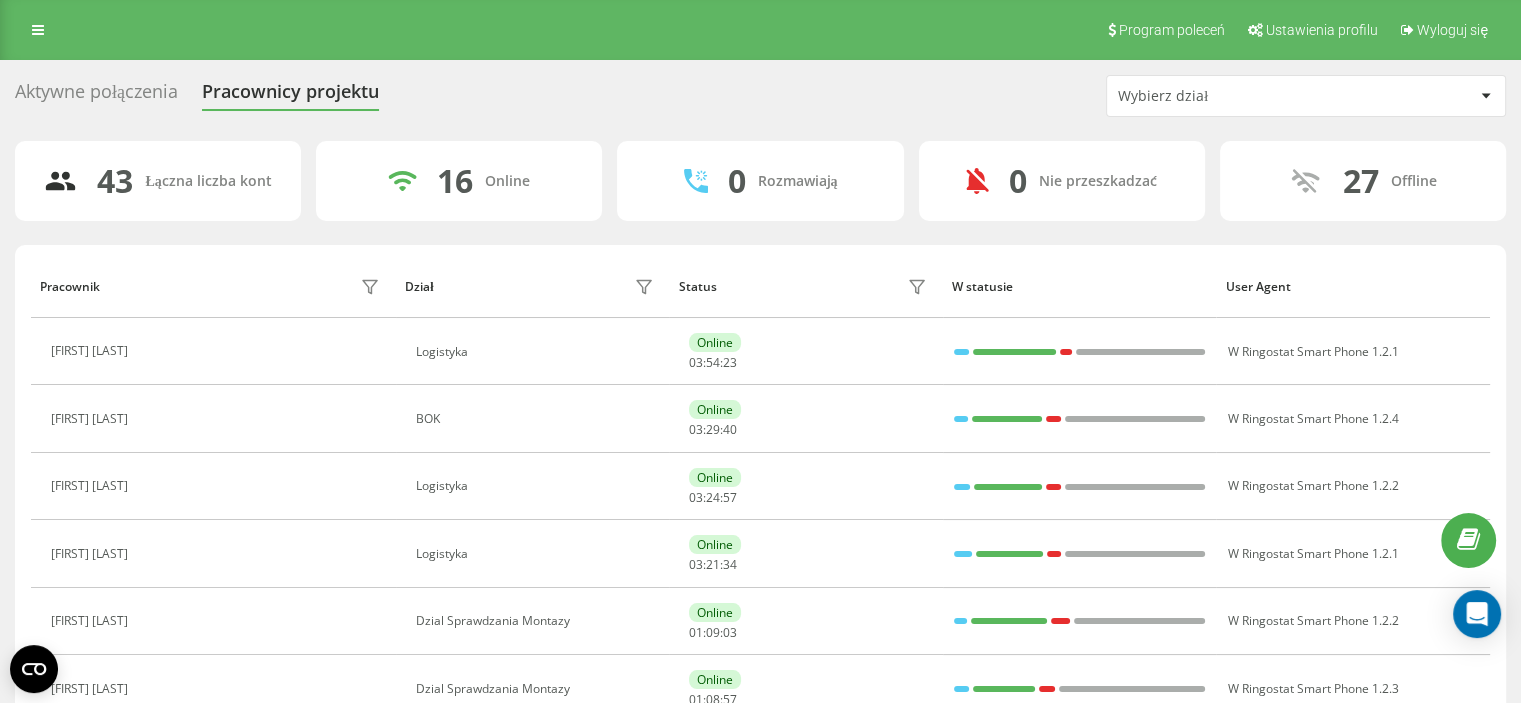 drag, startPoint x: 115, startPoint y: 84, endPoint x: 469, endPoint y: 207, distance: 374.75992 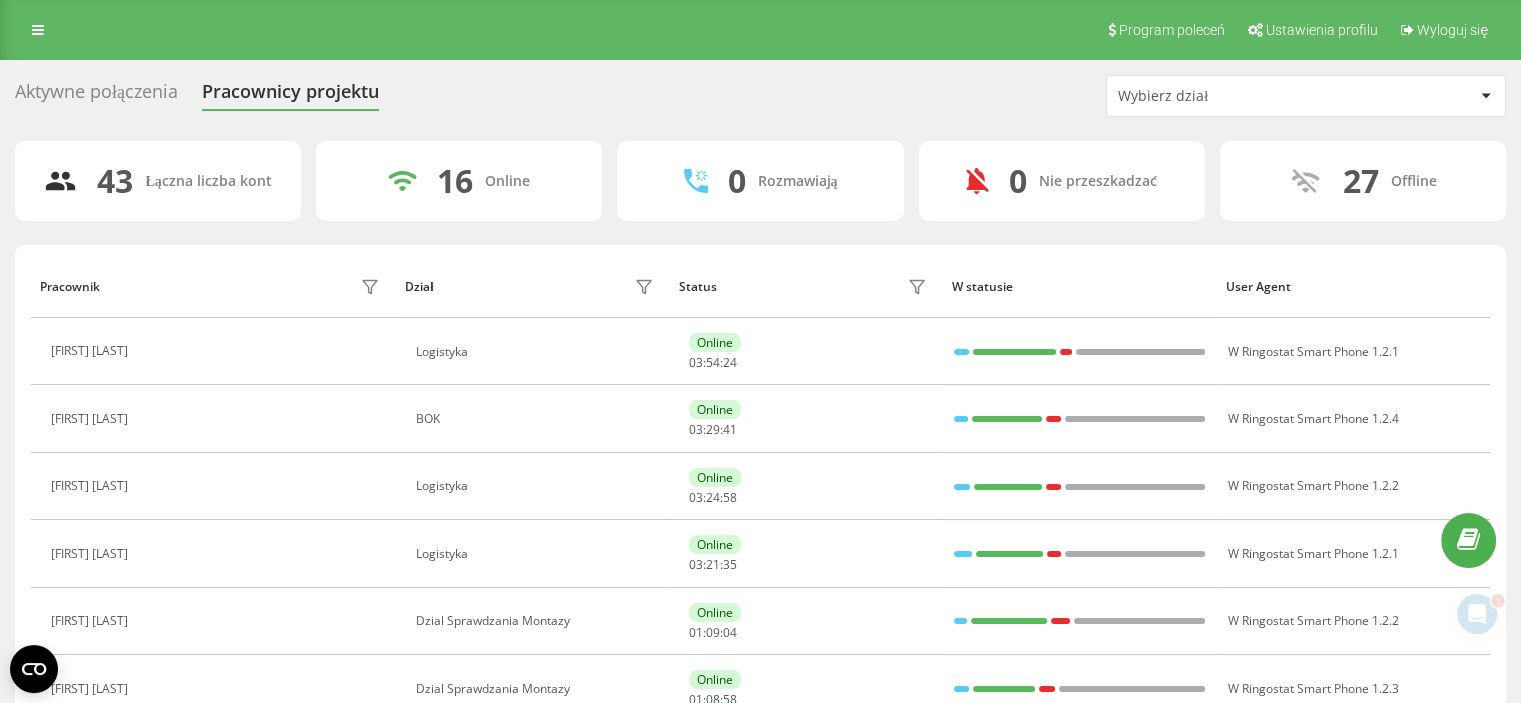 scroll, scrollTop: 0, scrollLeft: 0, axis: both 